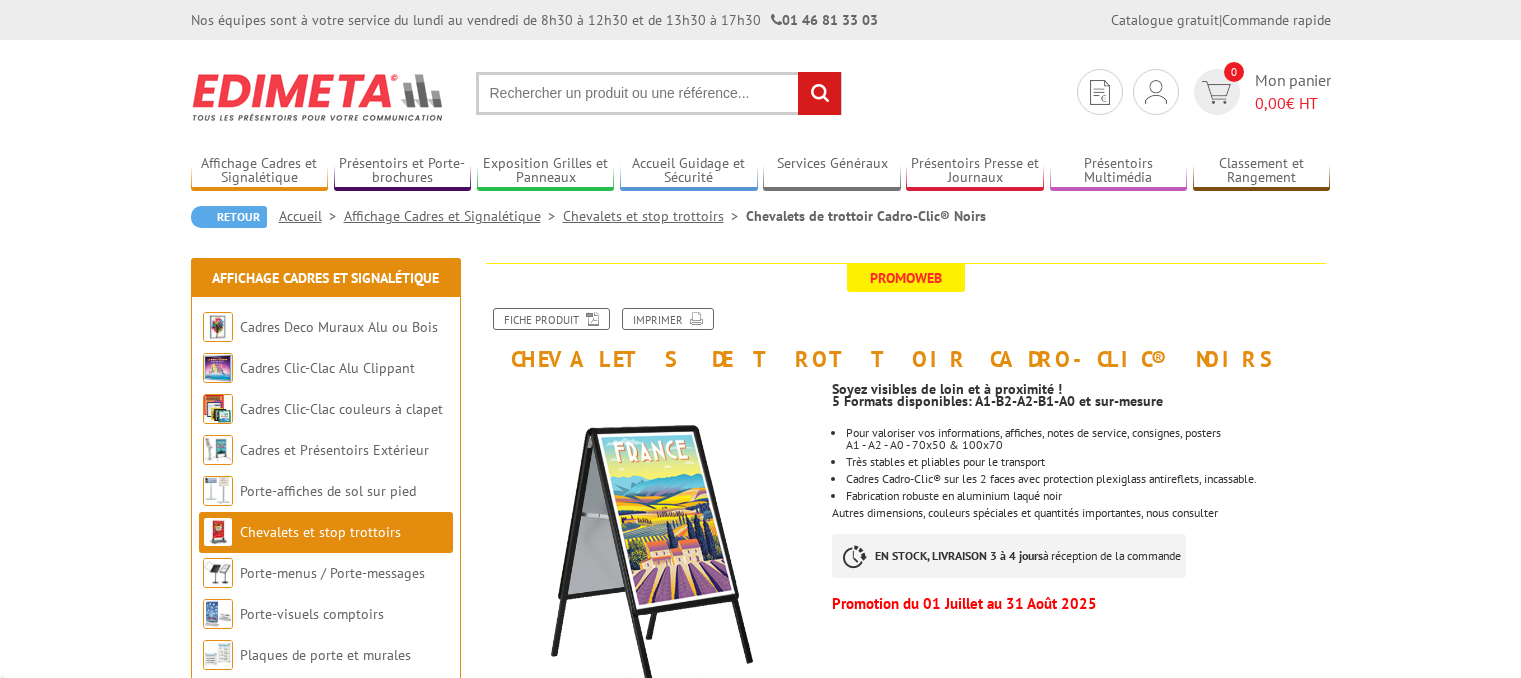 scroll, scrollTop: 0, scrollLeft: 0, axis: both 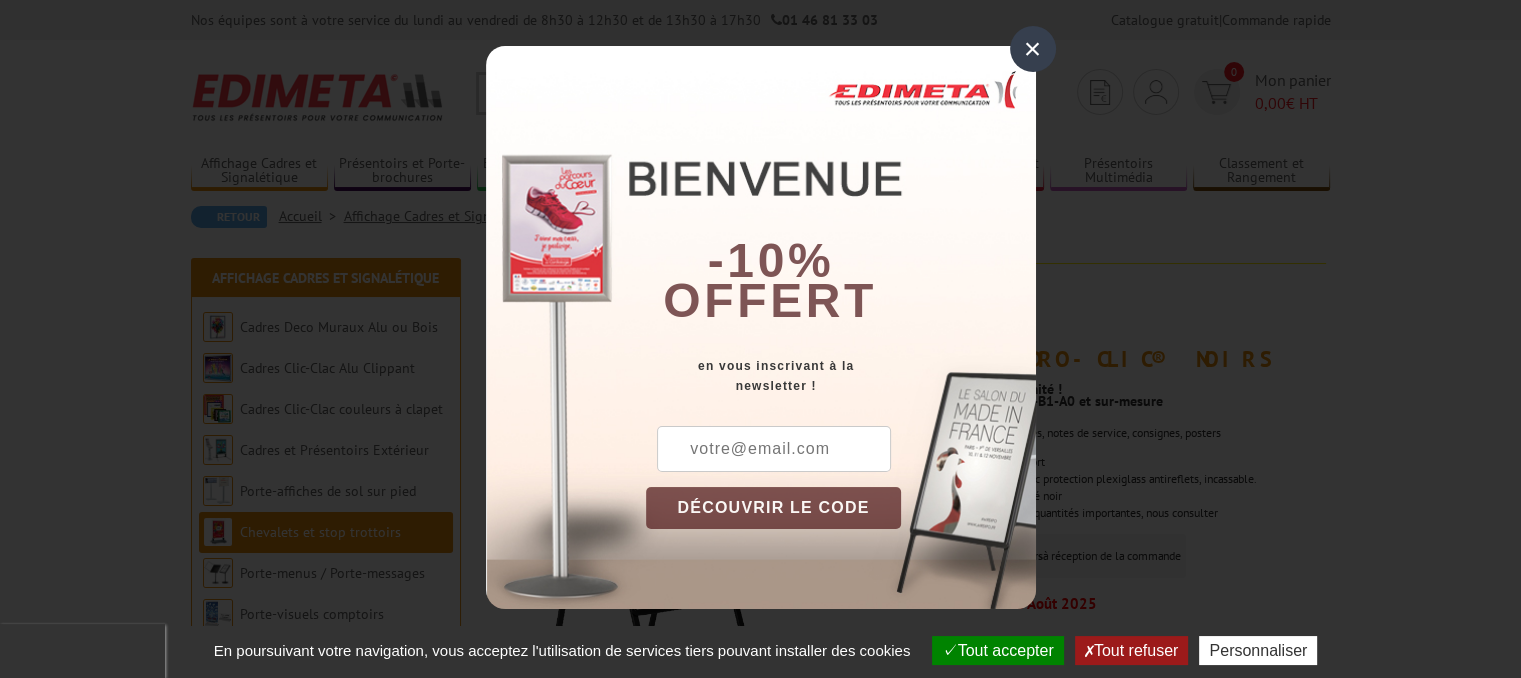 click on "×" at bounding box center (1033, 49) 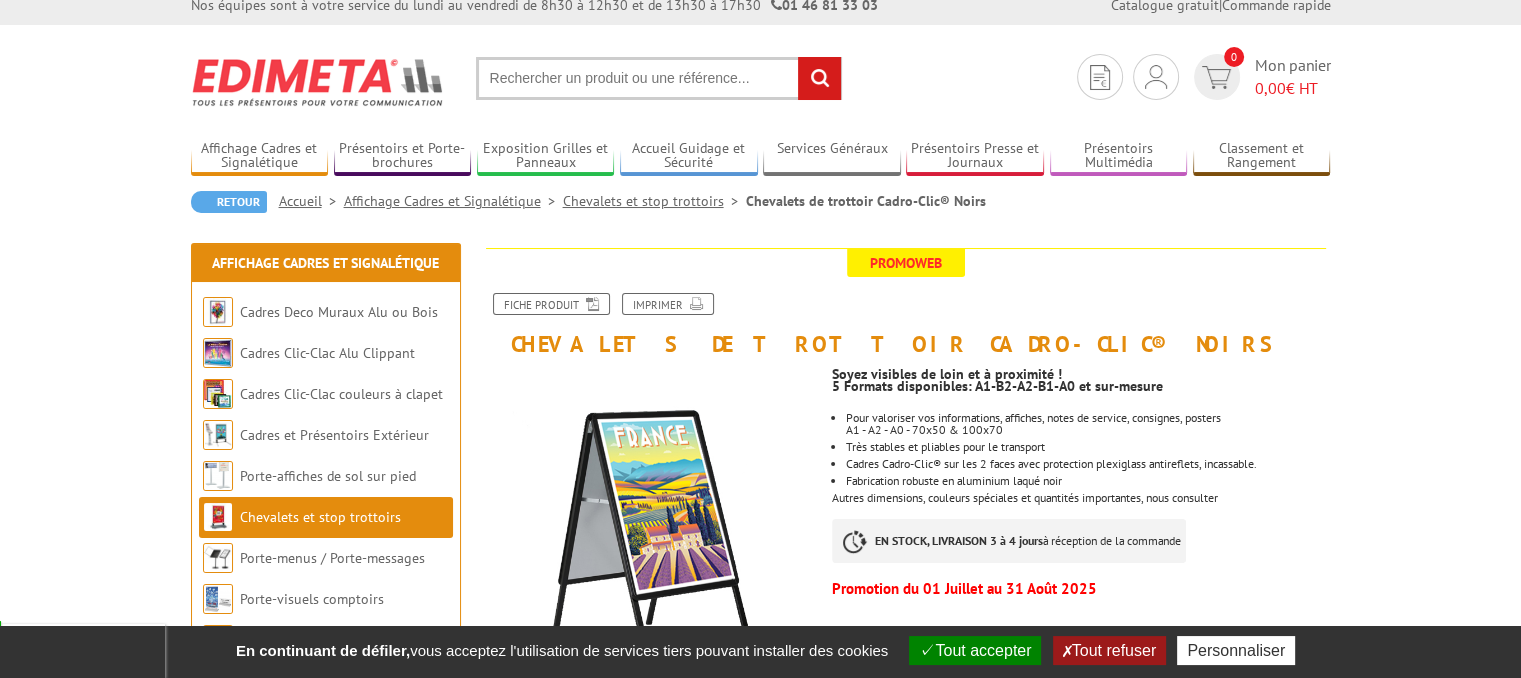 scroll, scrollTop: 0, scrollLeft: 0, axis: both 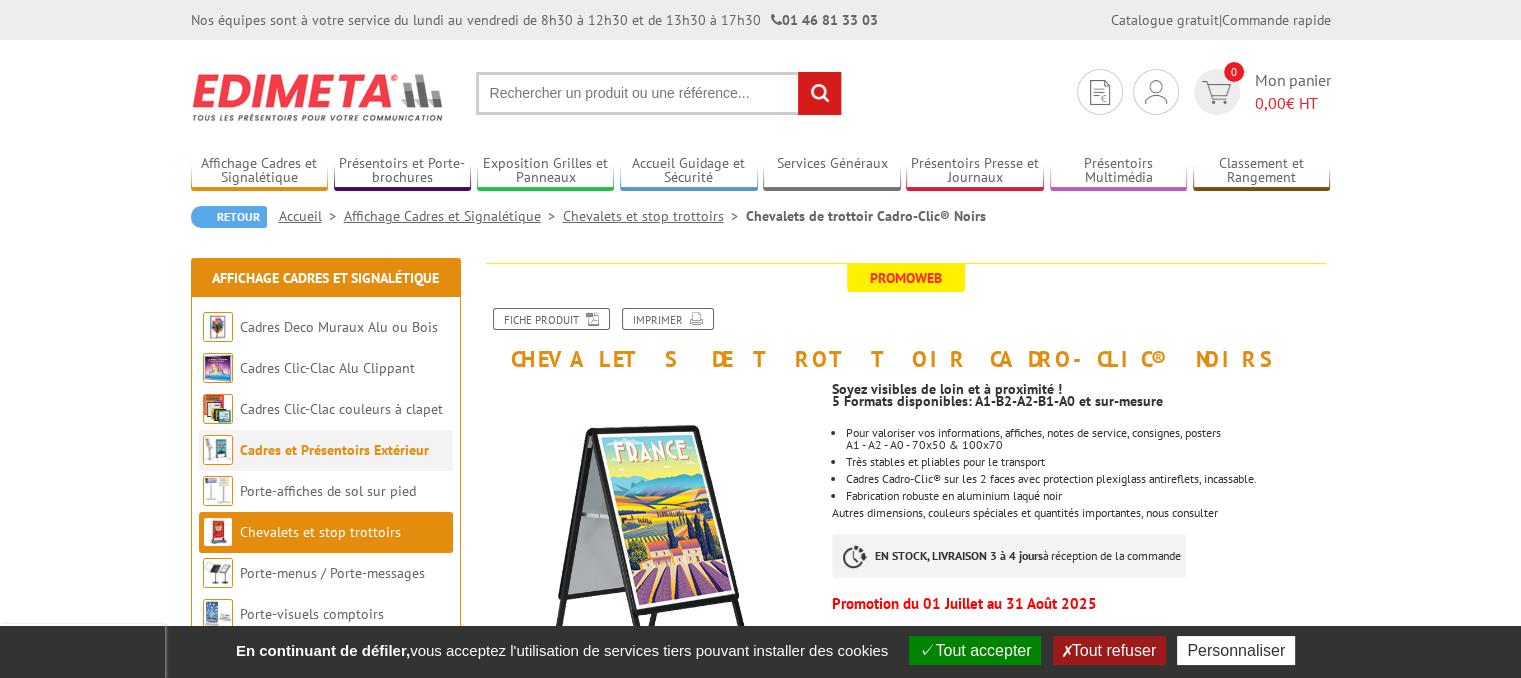 click on "Cadres et Présentoirs Extérieur" at bounding box center (326, 450) 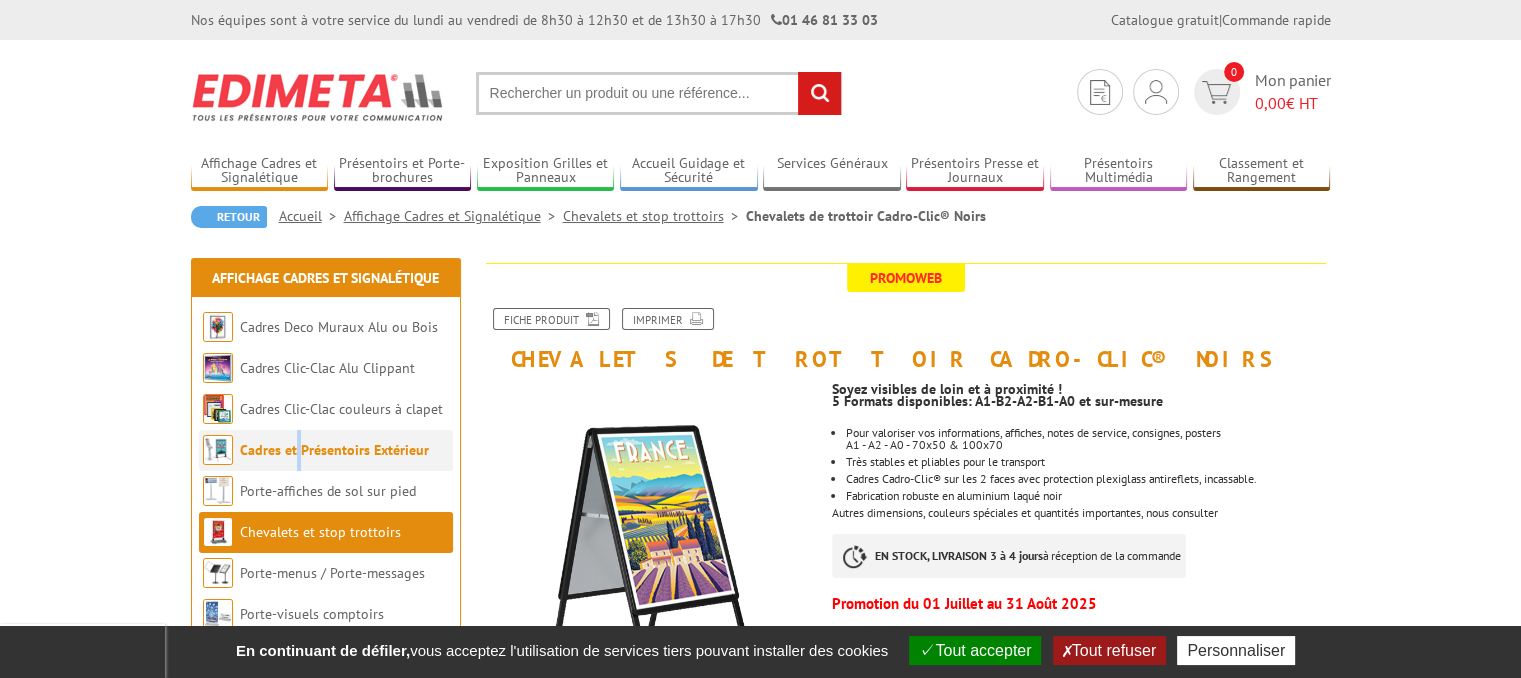 click on "Cadres et Présentoirs Extérieur" at bounding box center [326, 450] 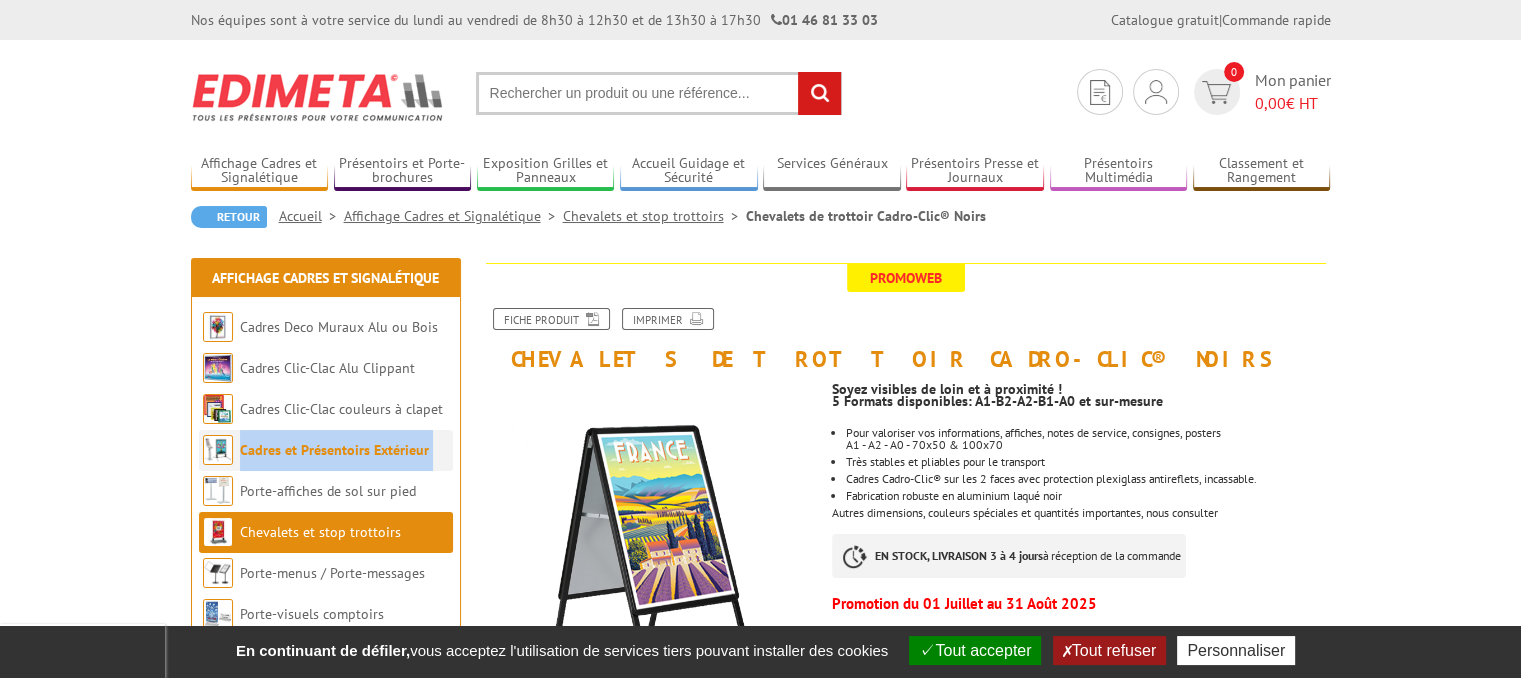 click on "Cadres et Présentoirs Extérieur" at bounding box center [326, 450] 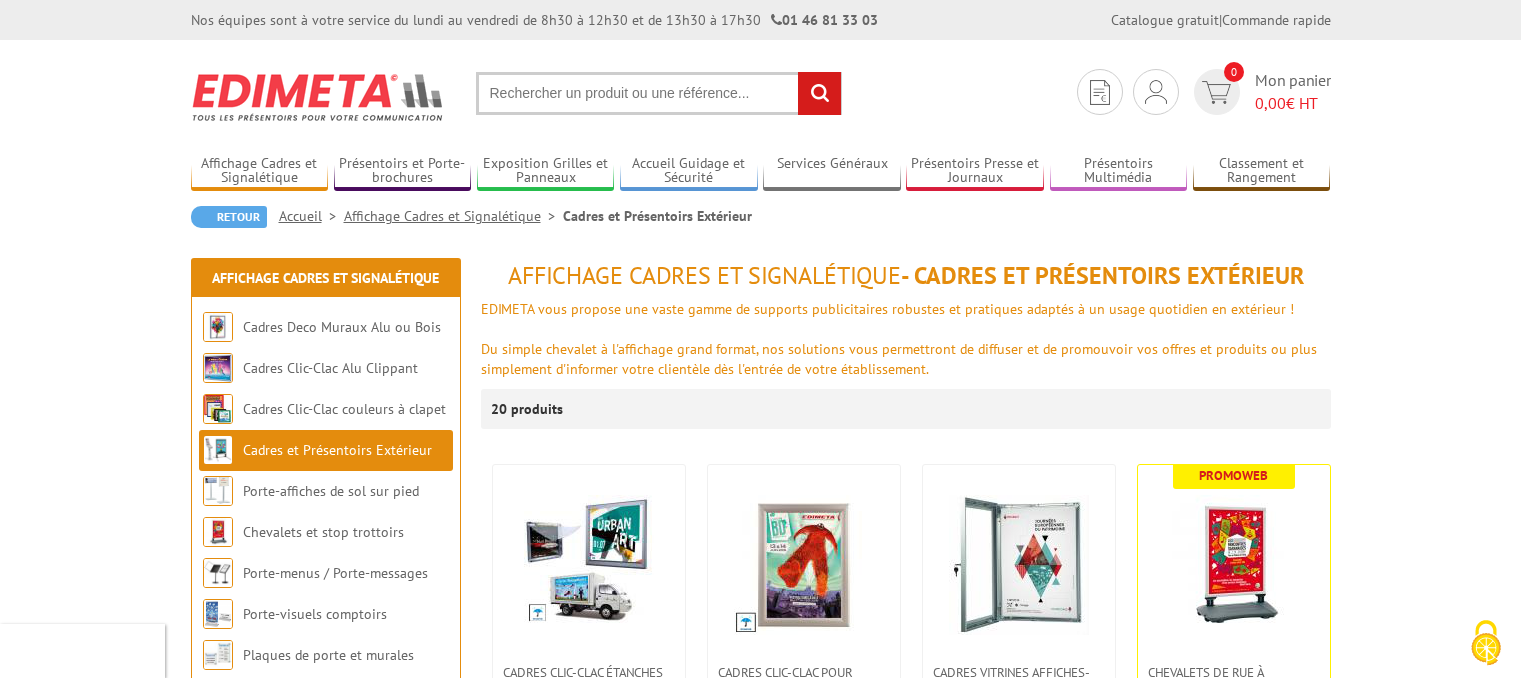 scroll, scrollTop: 0, scrollLeft: 0, axis: both 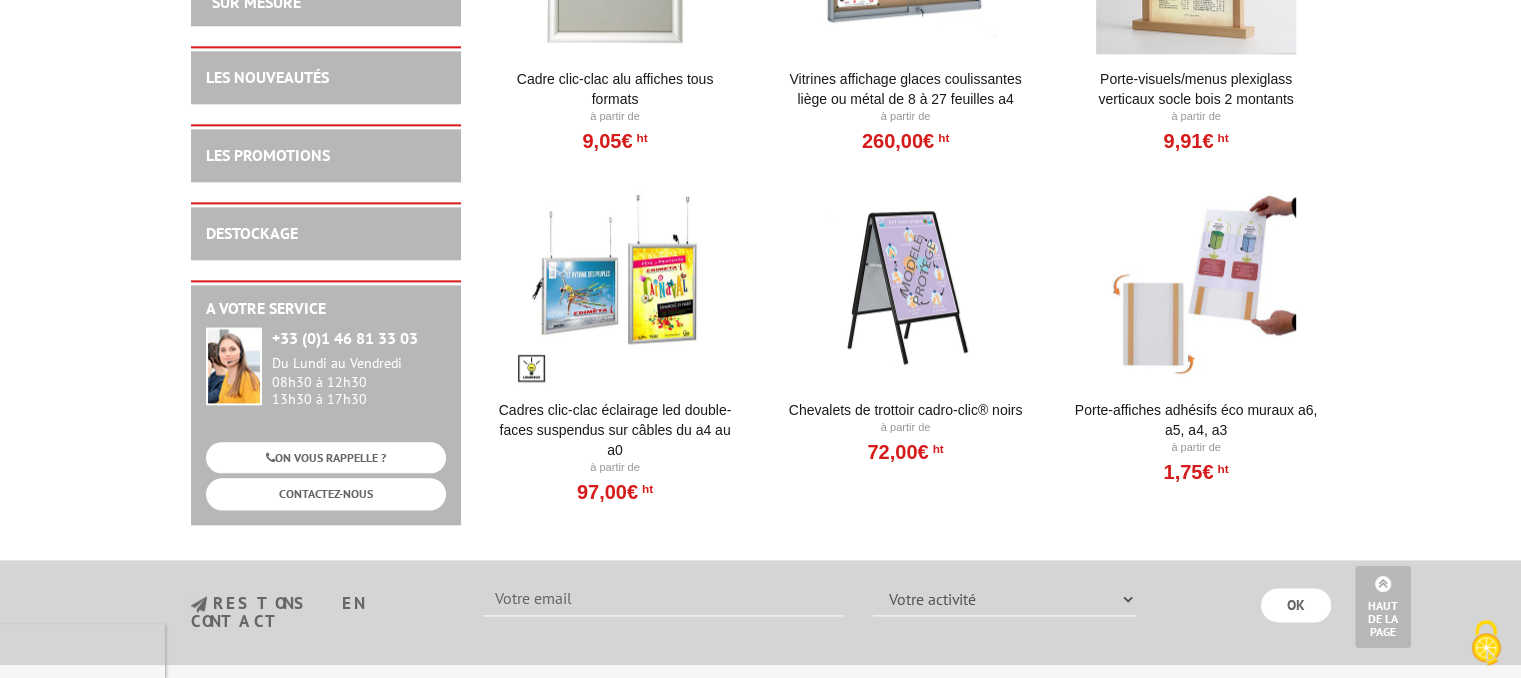click at bounding box center [905, 285] 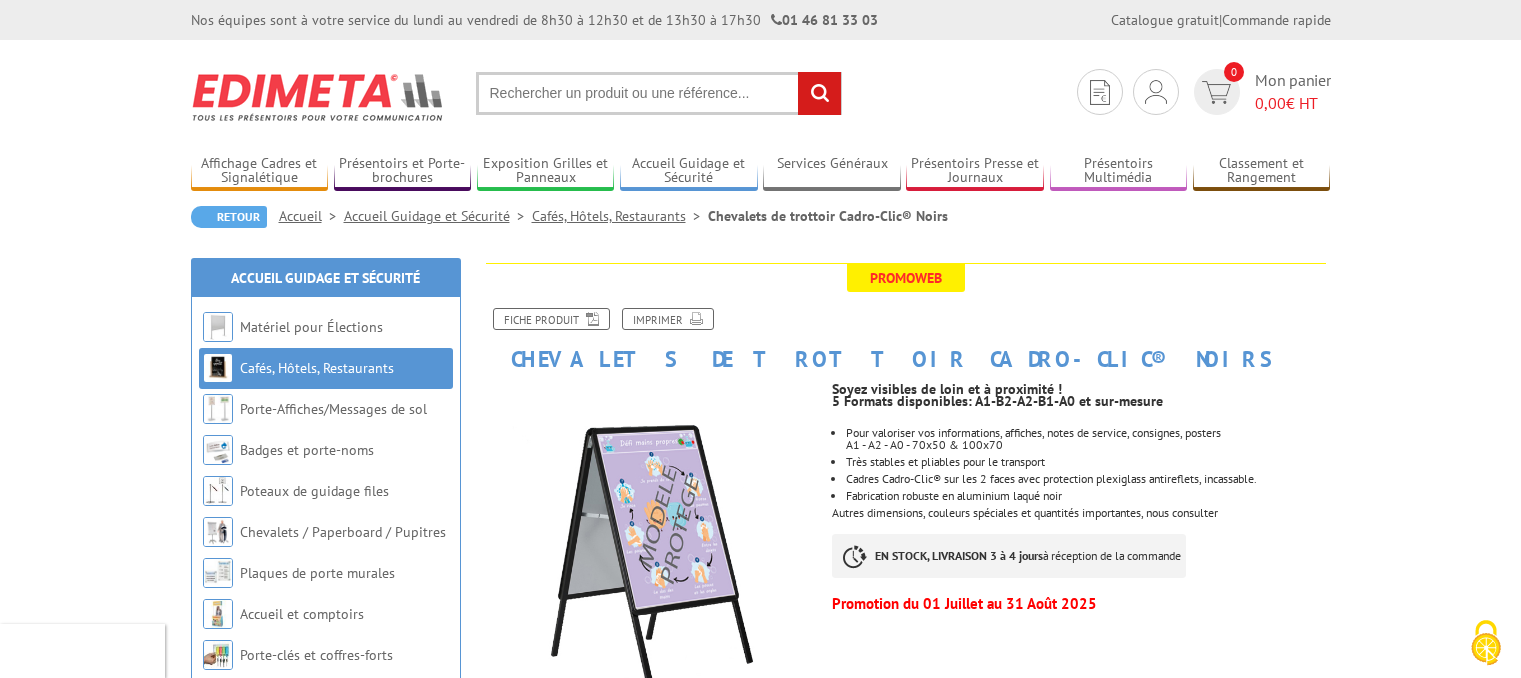 scroll, scrollTop: 0, scrollLeft: 0, axis: both 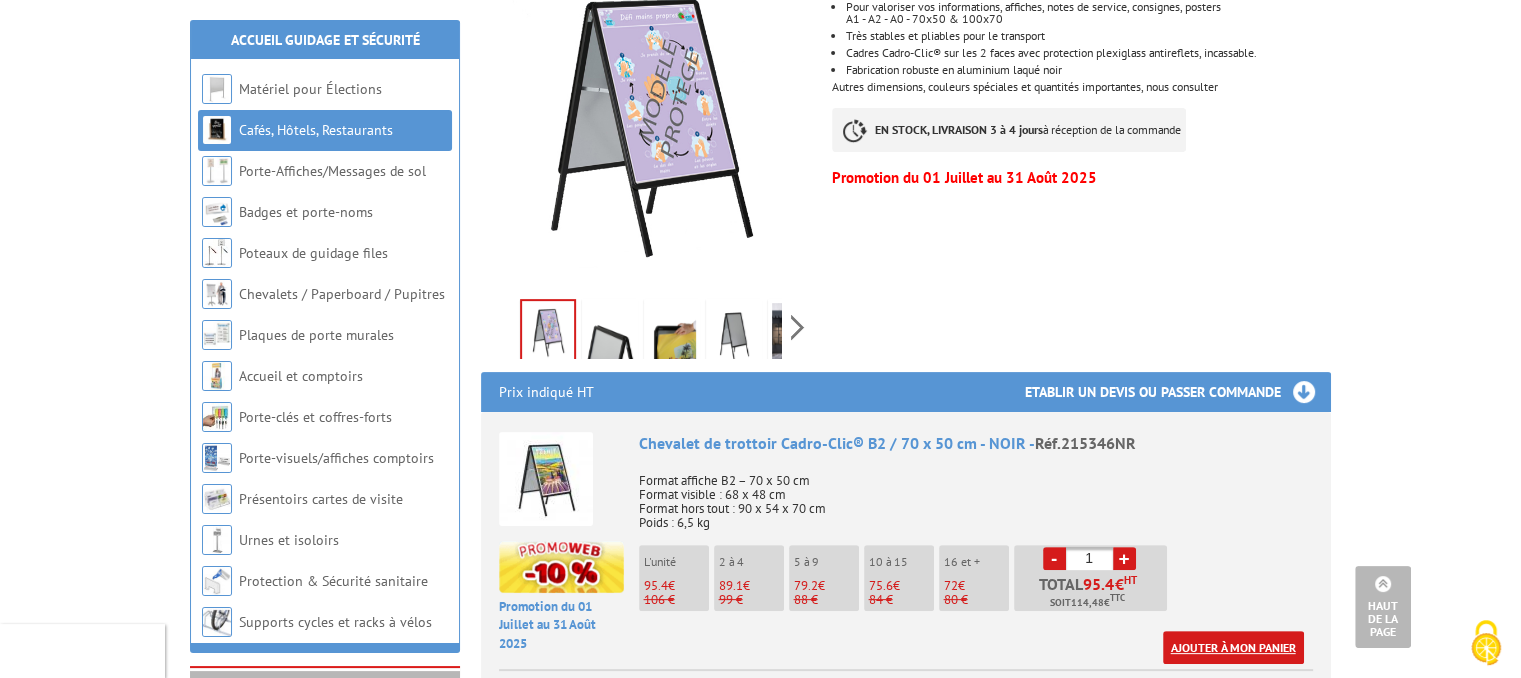 click on "Ajouter à mon panier" at bounding box center (1233, 647) 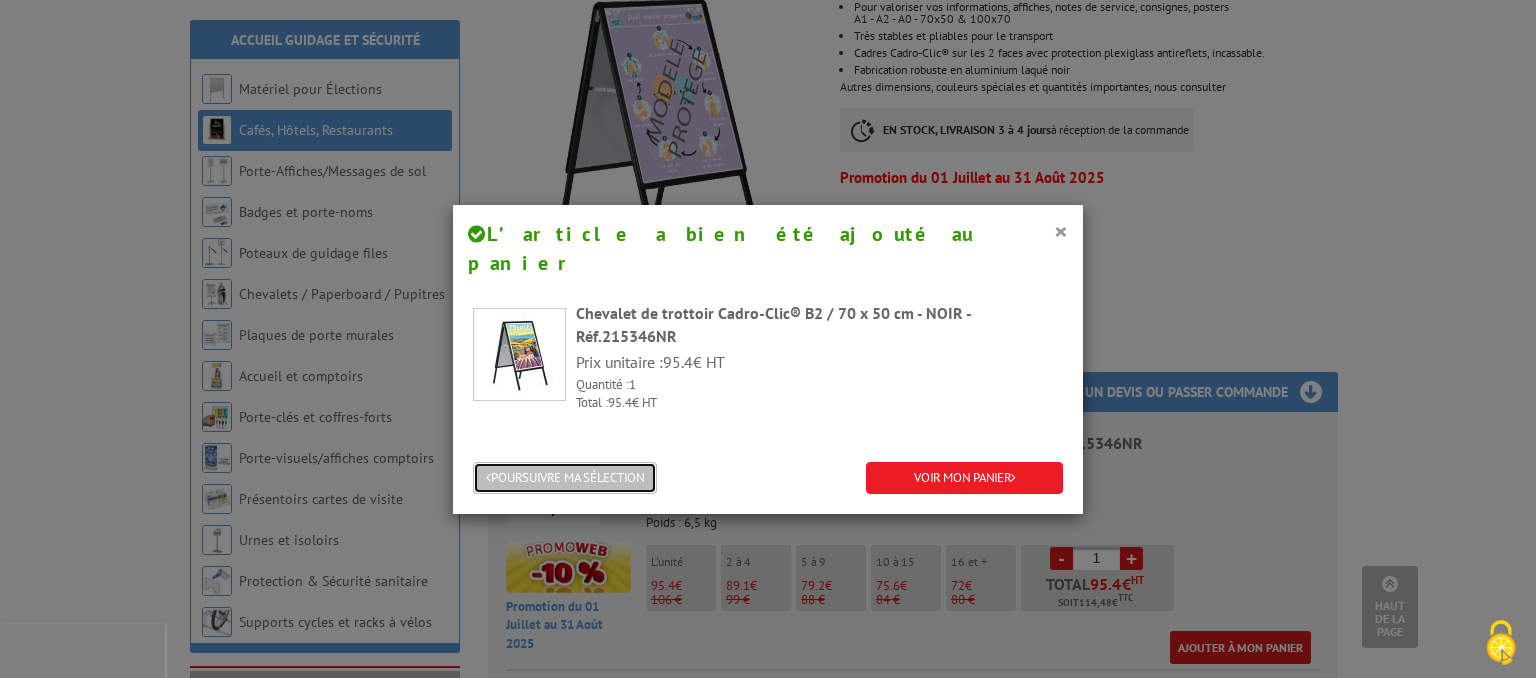 click on "POURSUIVRE MA SÉLECTION" at bounding box center [565, 478] 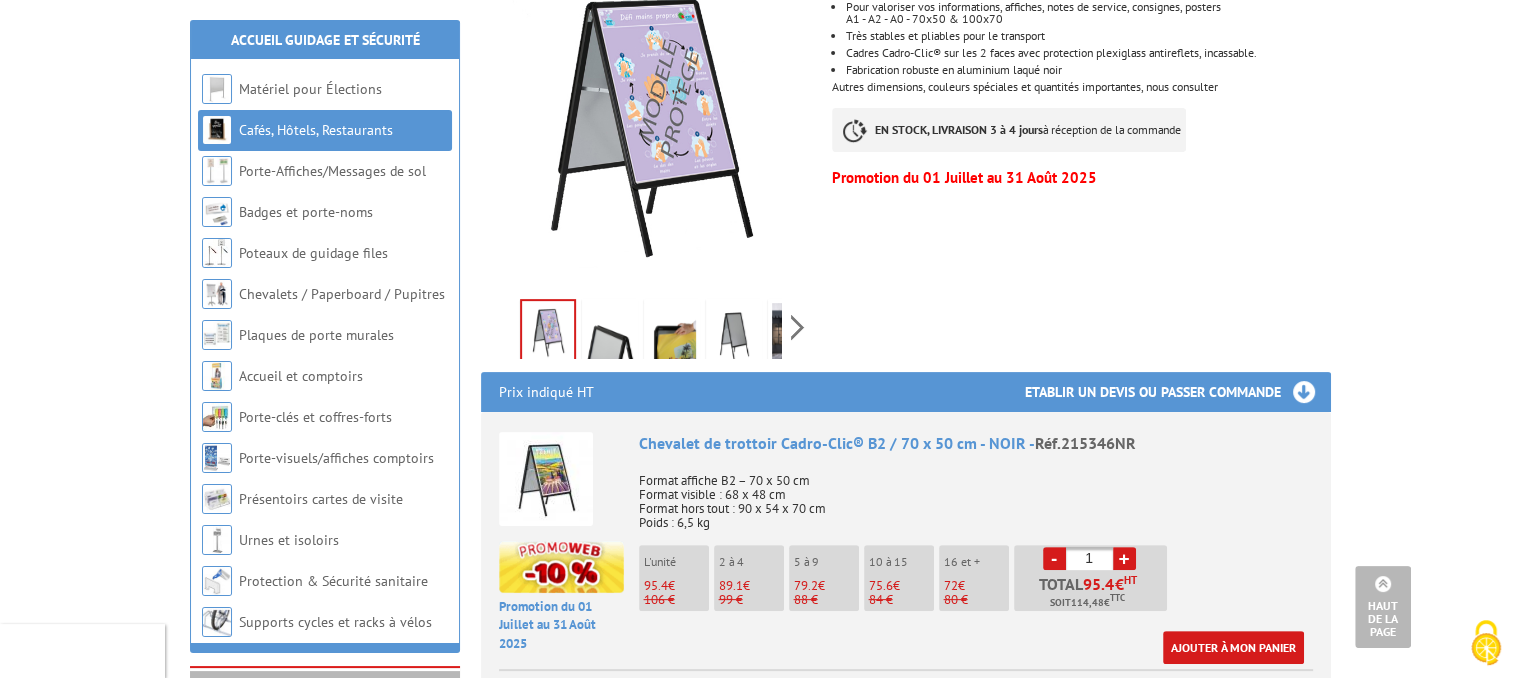 click at bounding box center [546, 479] 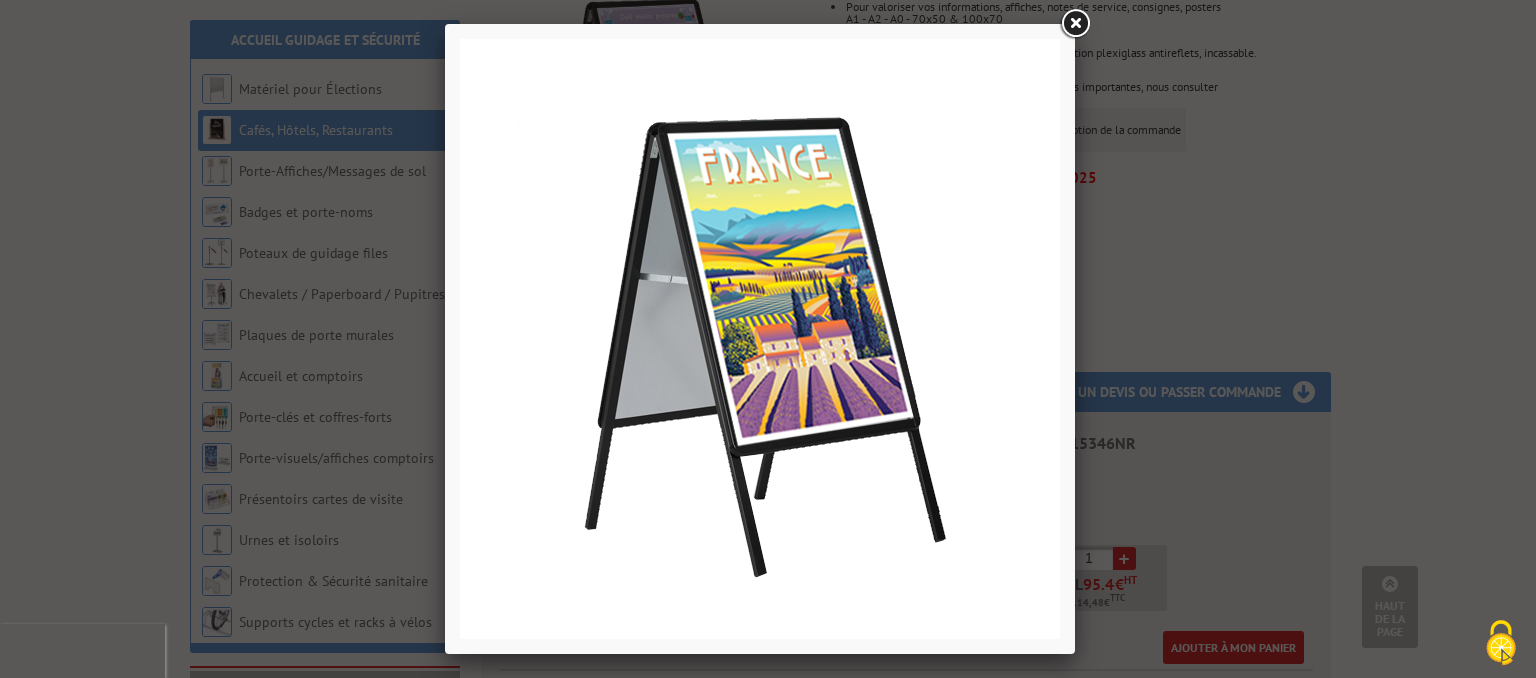 click at bounding box center (768, 339) 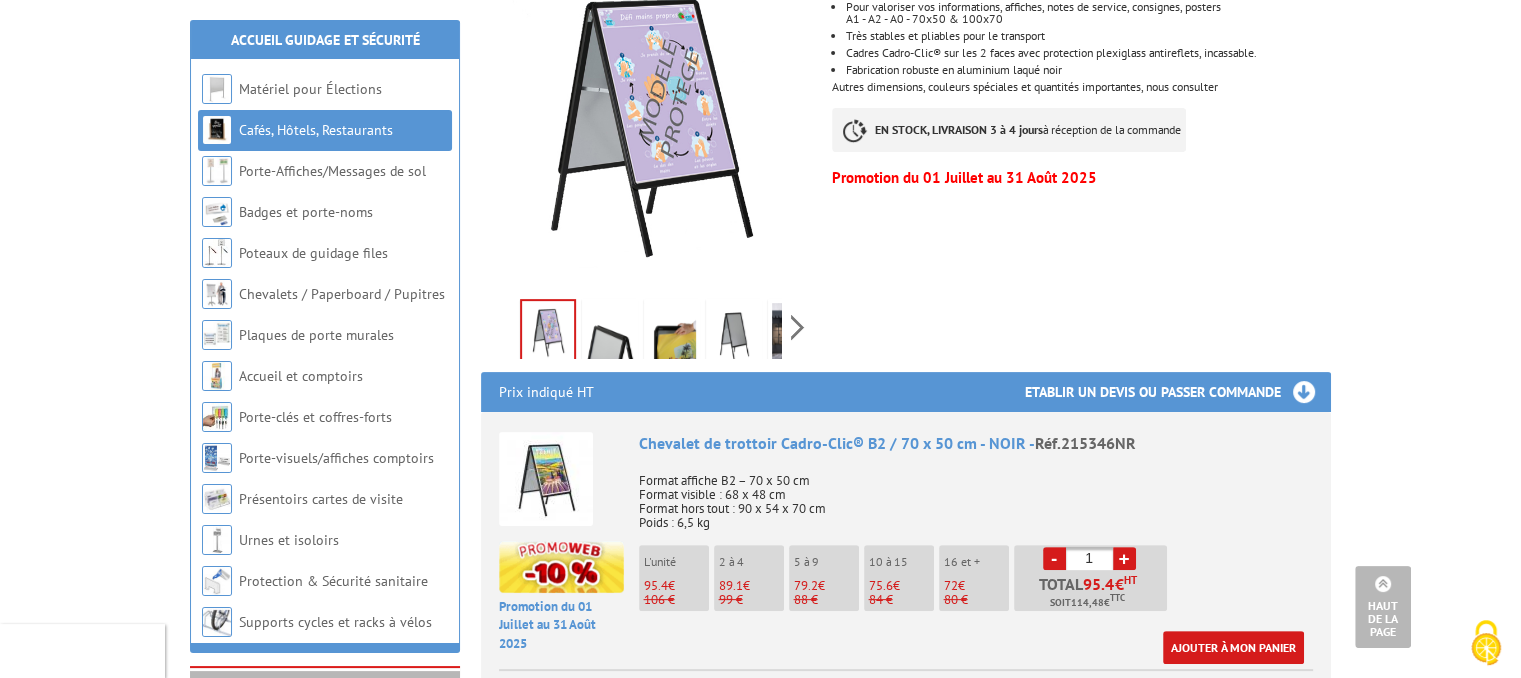 click on "Accueil Guidage et Sécurité
Matériel pour Élections
Cafés, Hôtels, Restaurants
Porte-Affiches/Messages de sol
Badges et porte-noms" at bounding box center [325, 630] 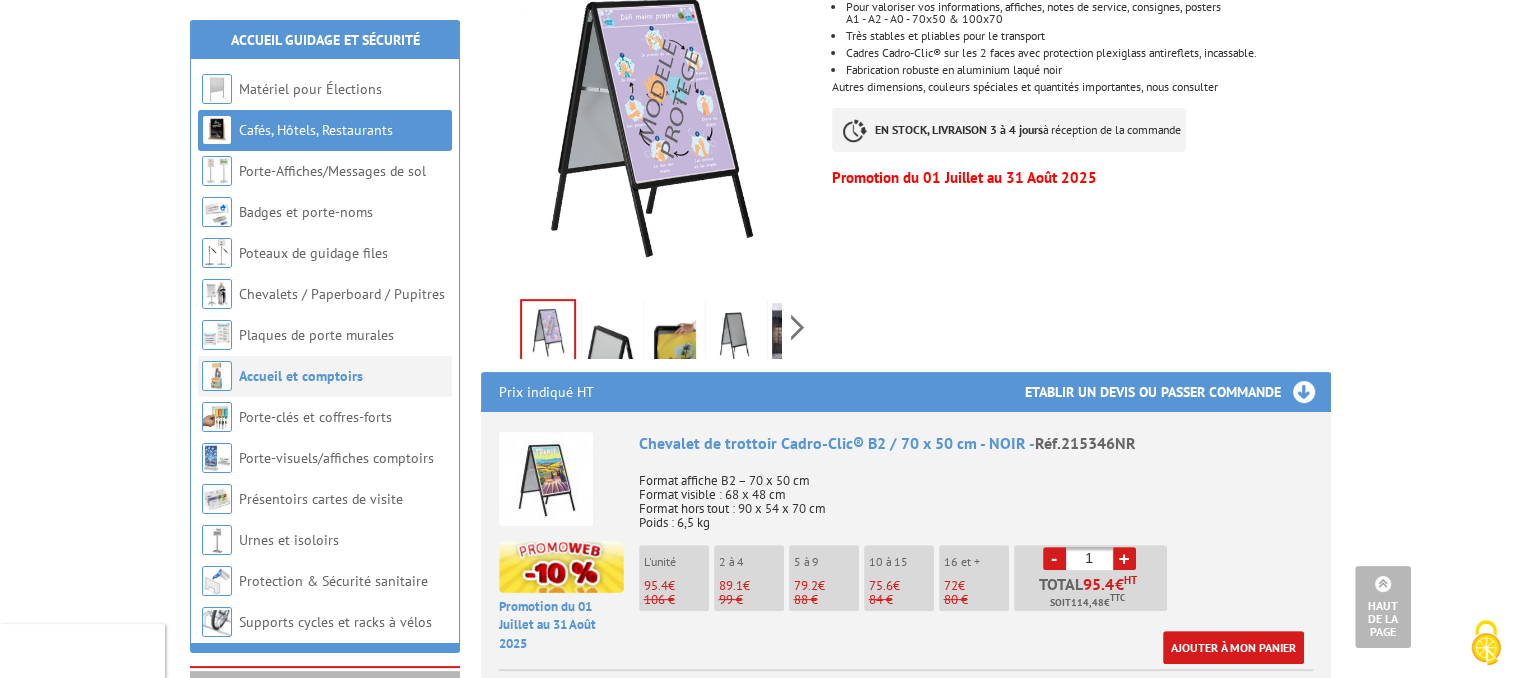 click on "Accueil et comptoirs" at bounding box center (301, 376) 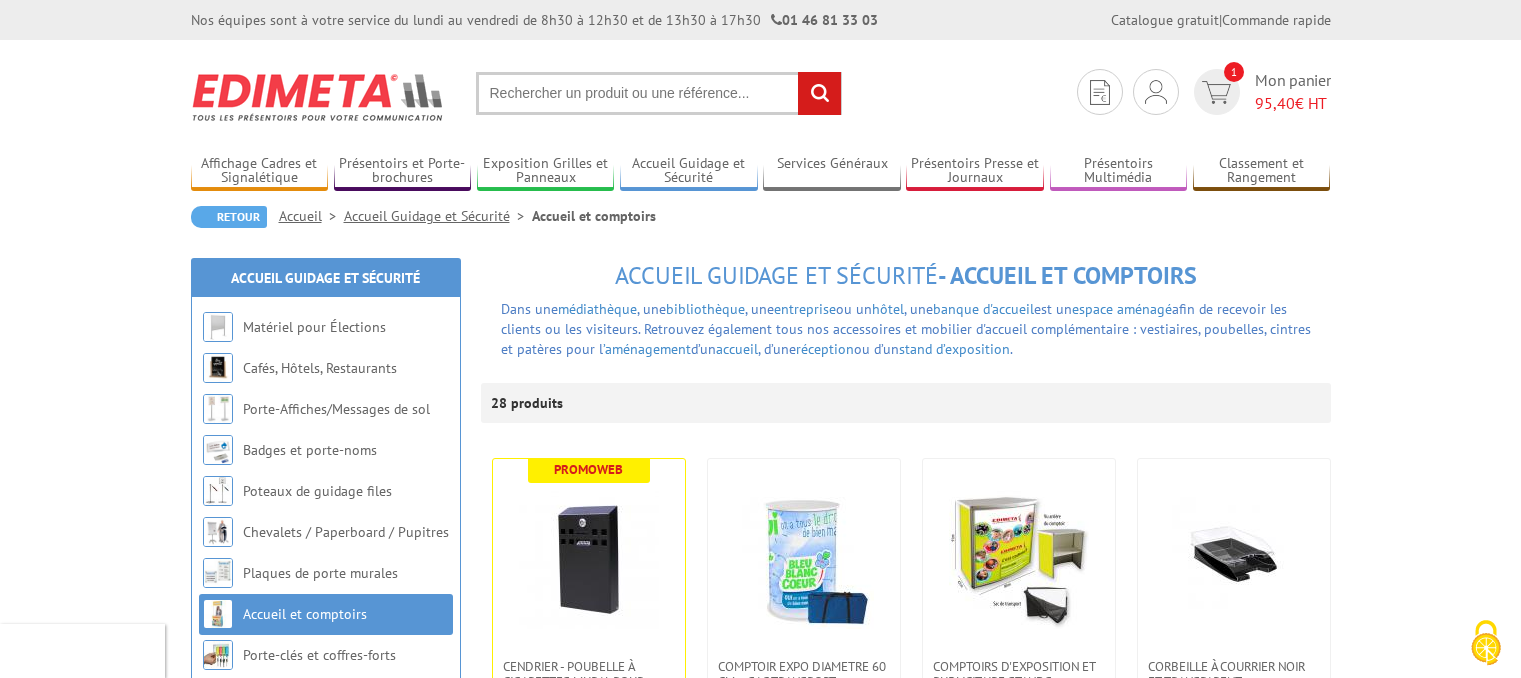 scroll, scrollTop: 0, scrollLeft: 0, axis: both 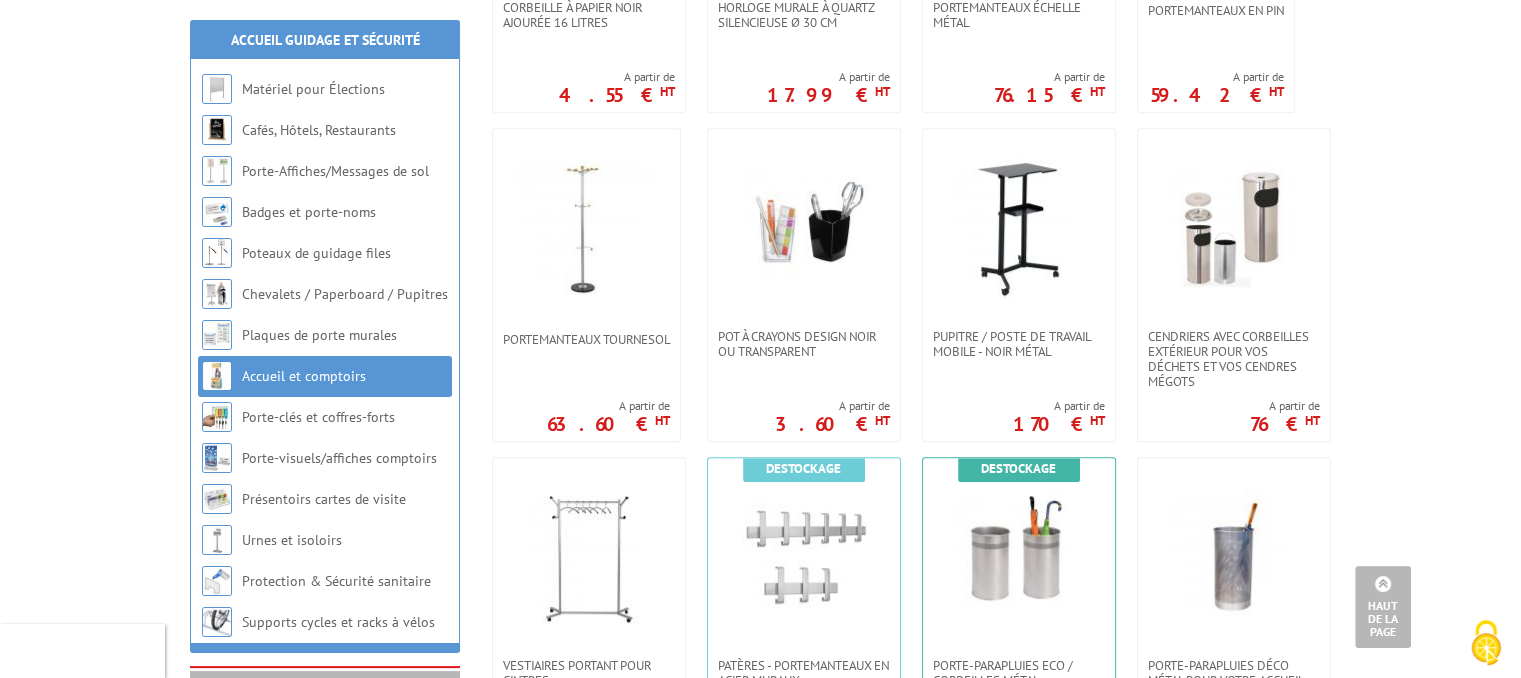 click at bounding box center (804, 558) 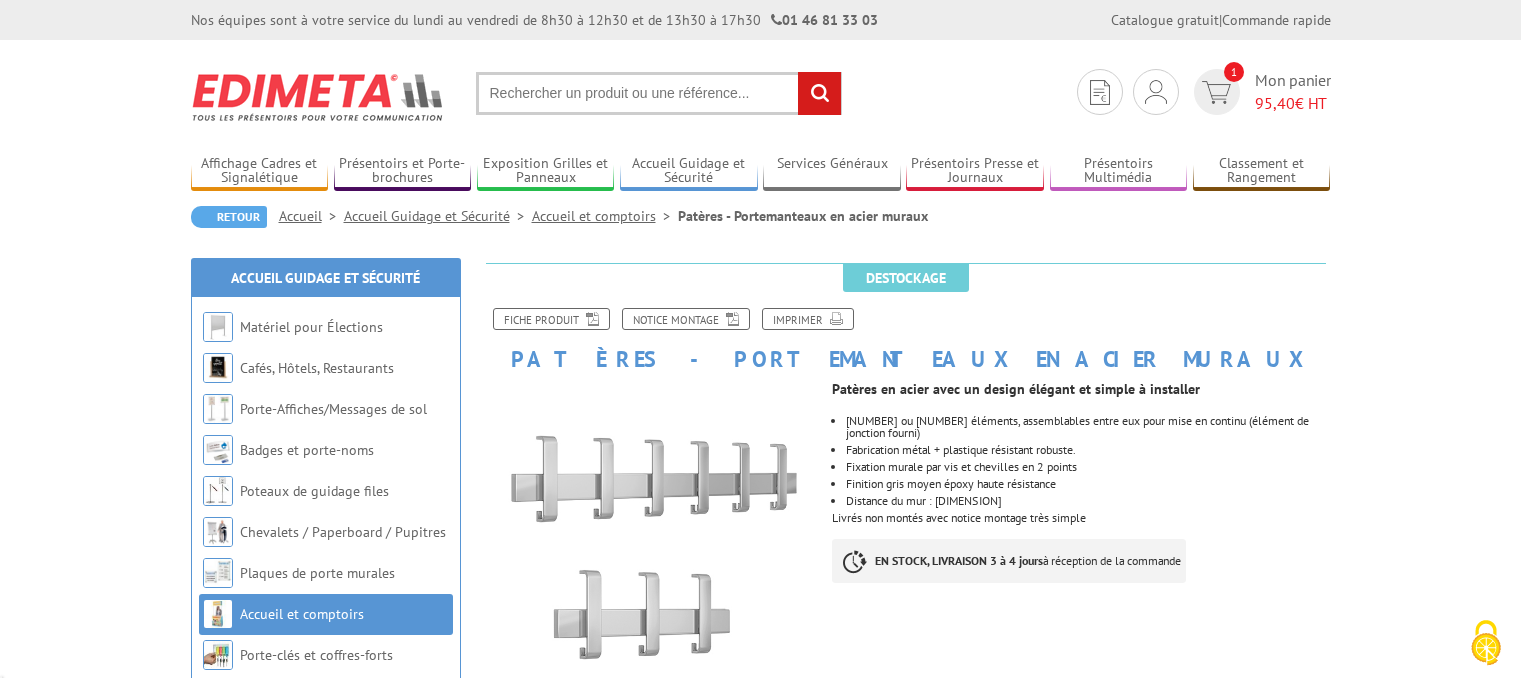scroll, scrollTop: 0, scrollLeft: 0, axis: both 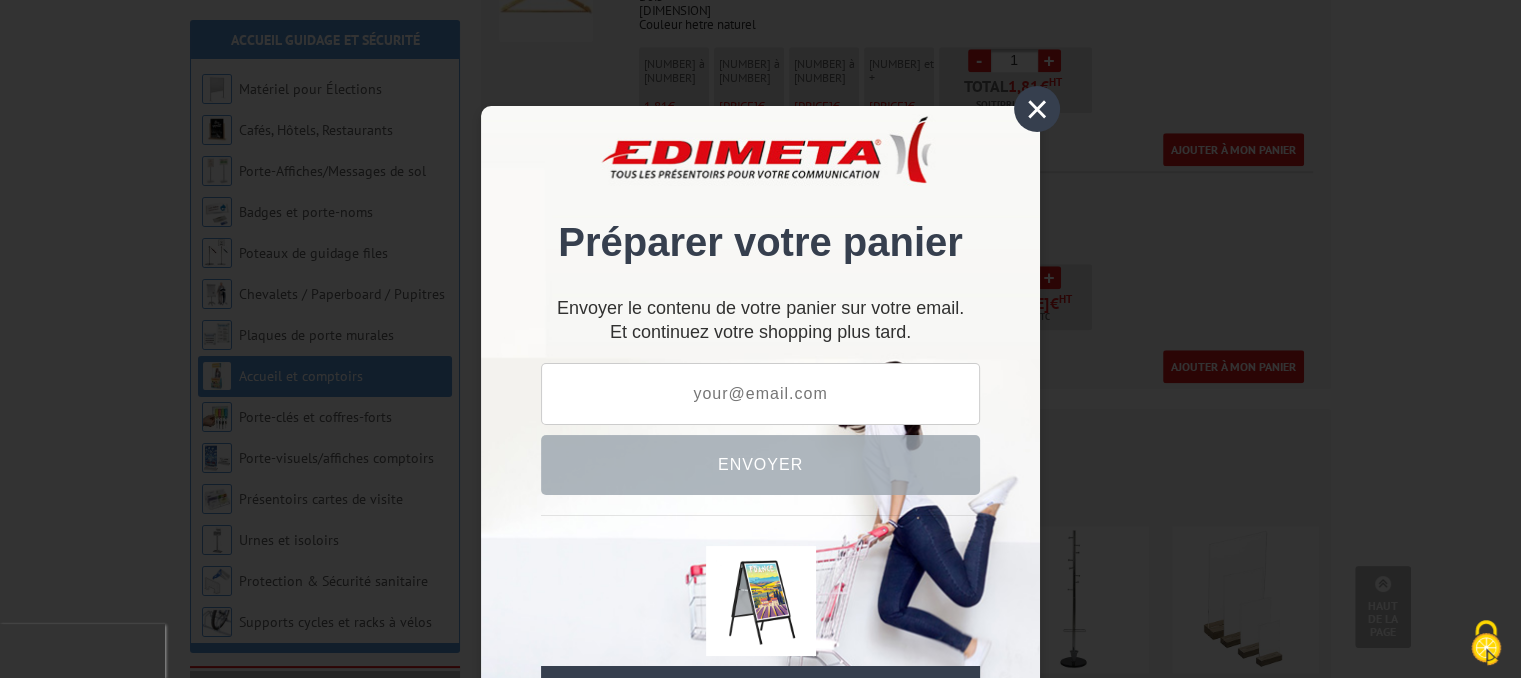 click on "×" at bounding box center [1037, 109] 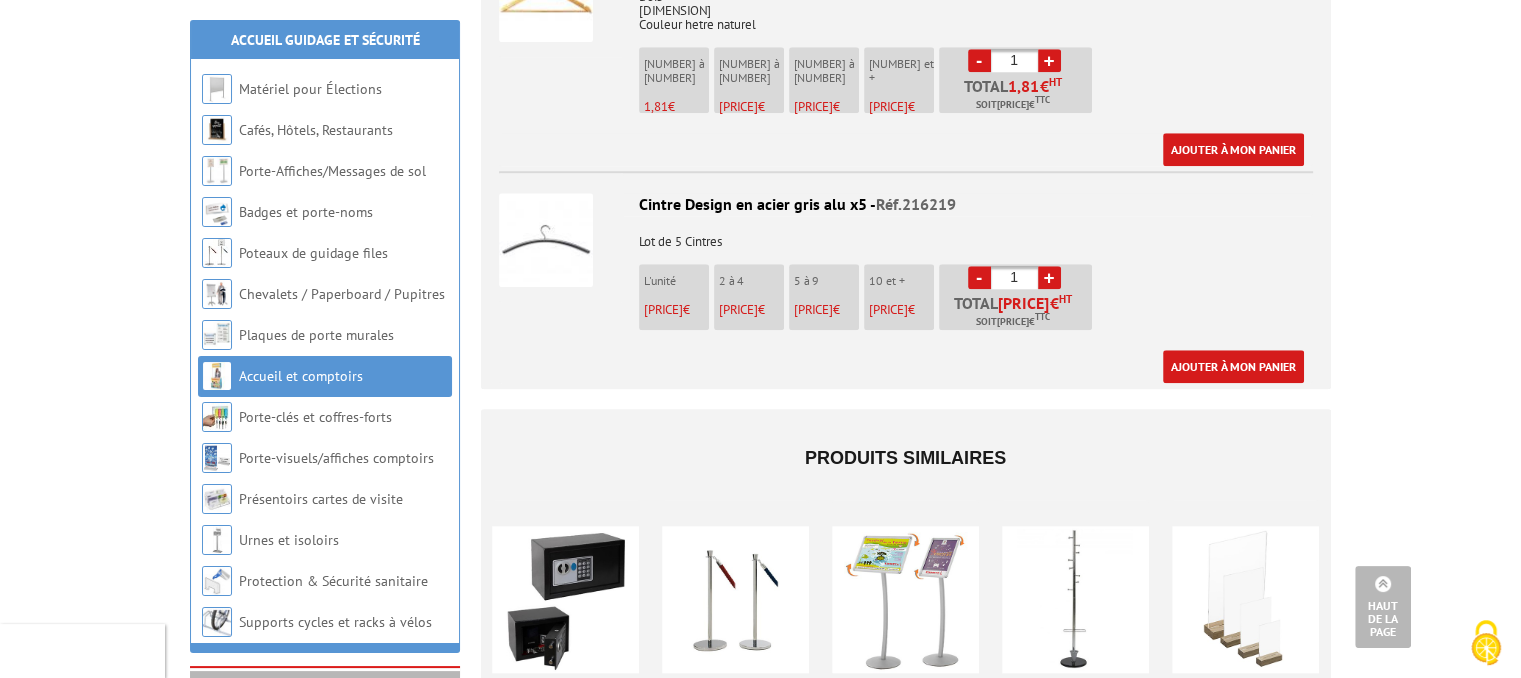 click at bounding box center (546, 240) 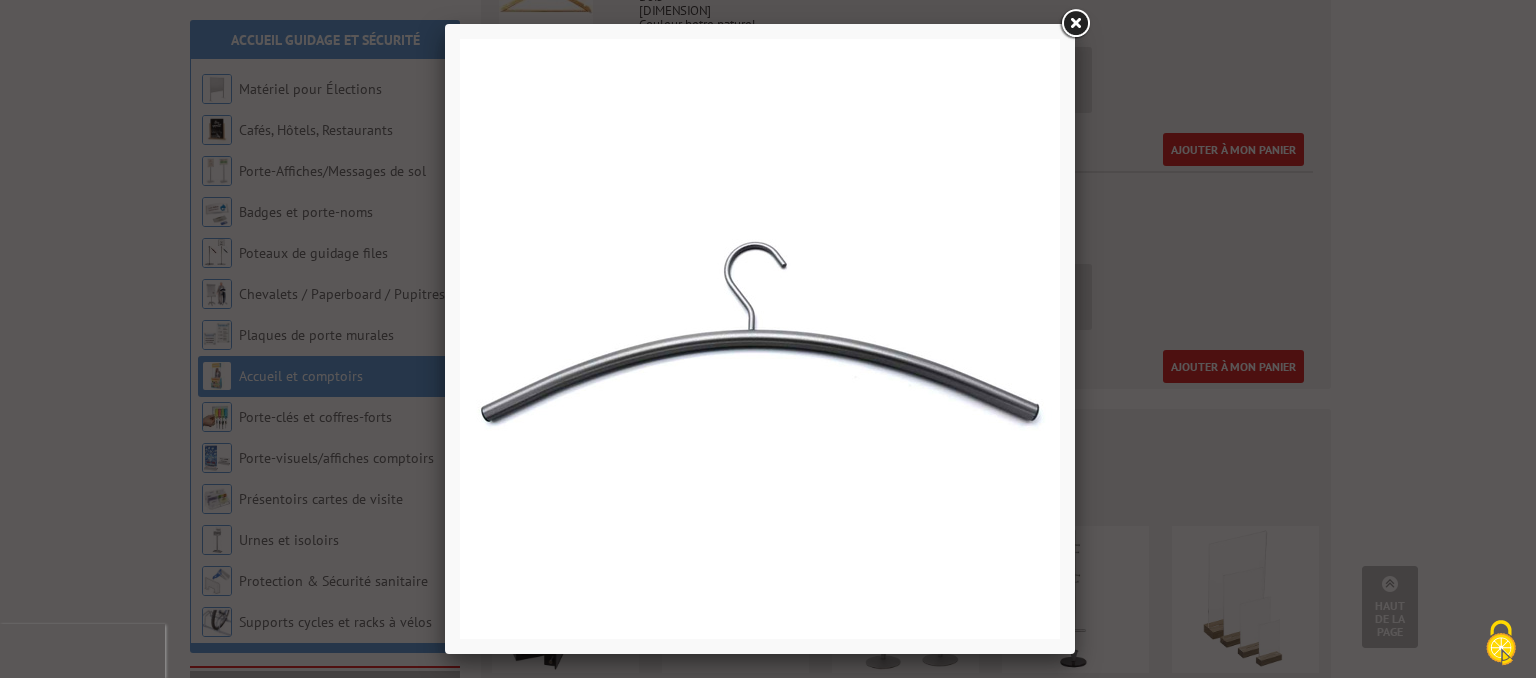 click at bounding box center (1075, 24) 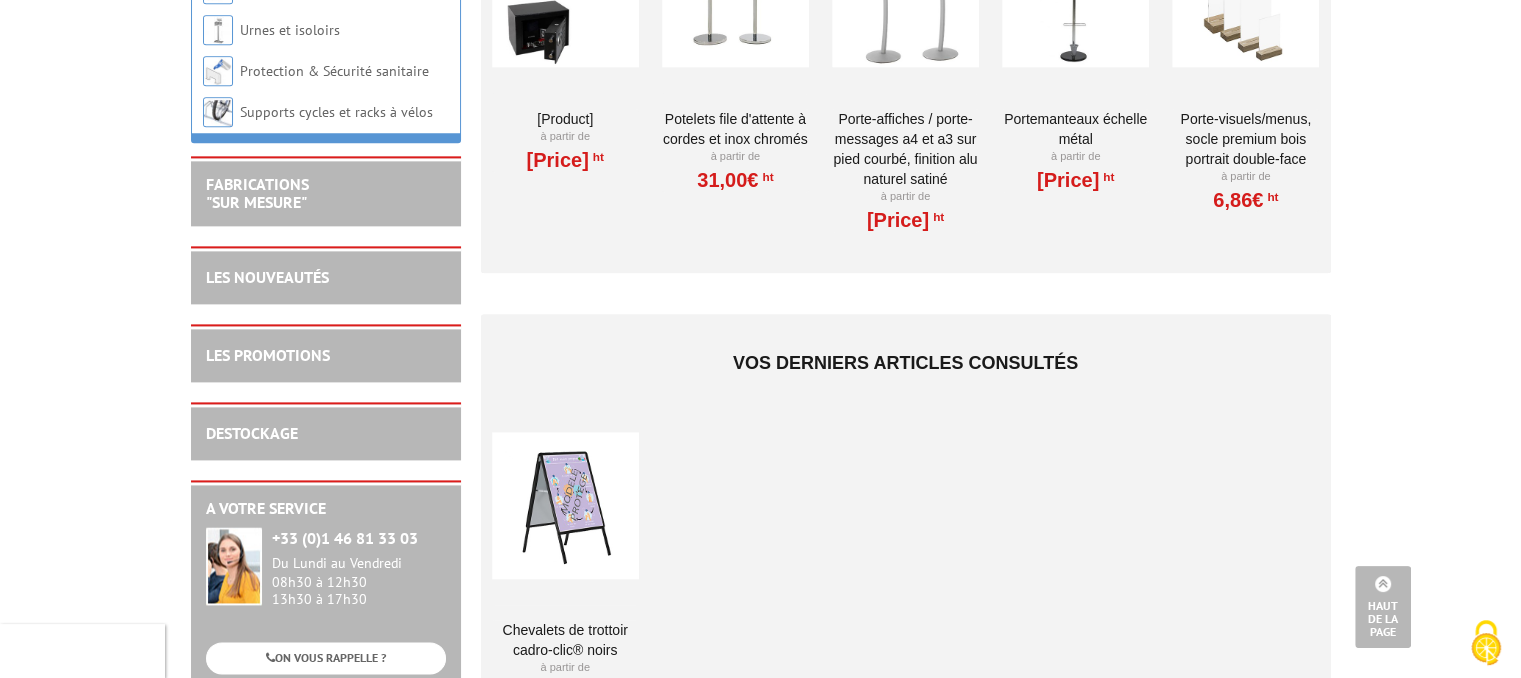 scroll, scrollTop: 2524, scrollLeft: 0, axis: vertical 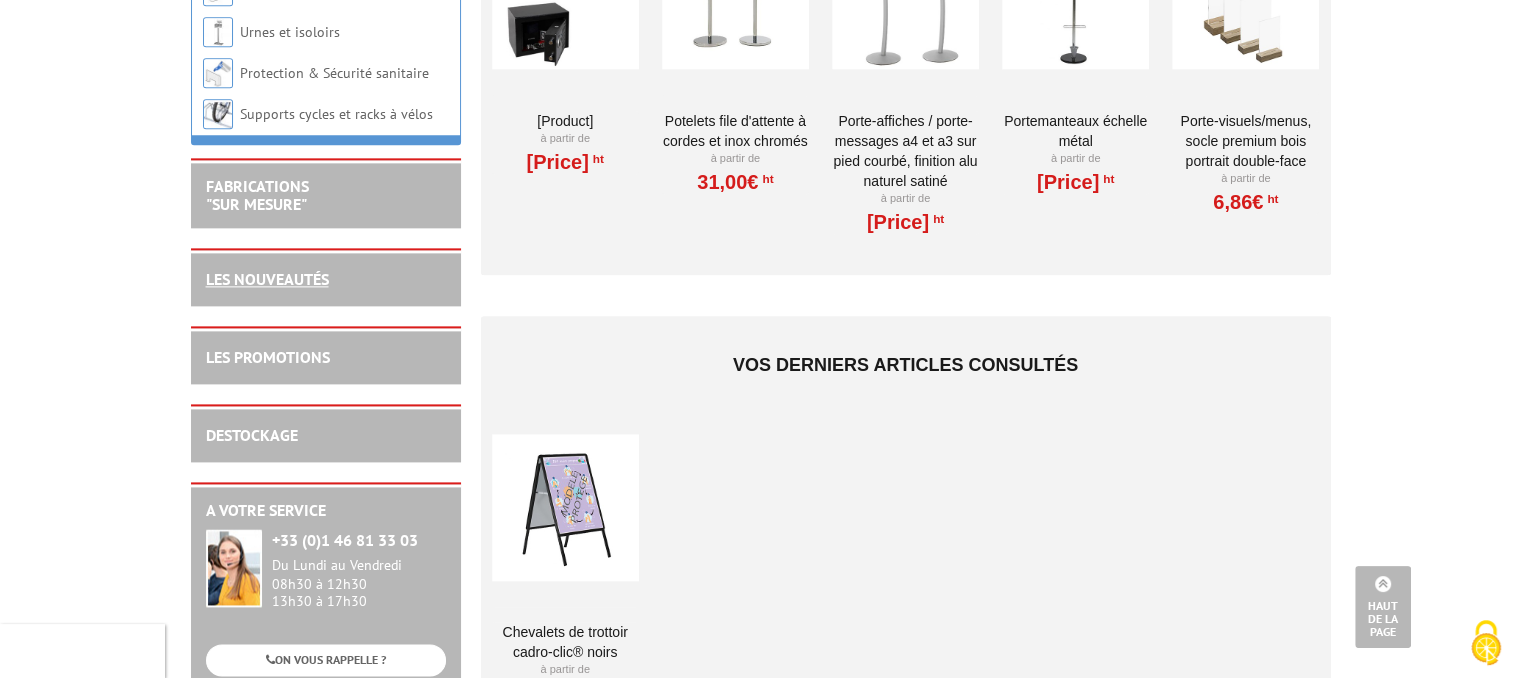 drag, startPoint x: 1232, startPoint y: 145, endPoint x: 305, endPoint y: 273, distance: 935.7954 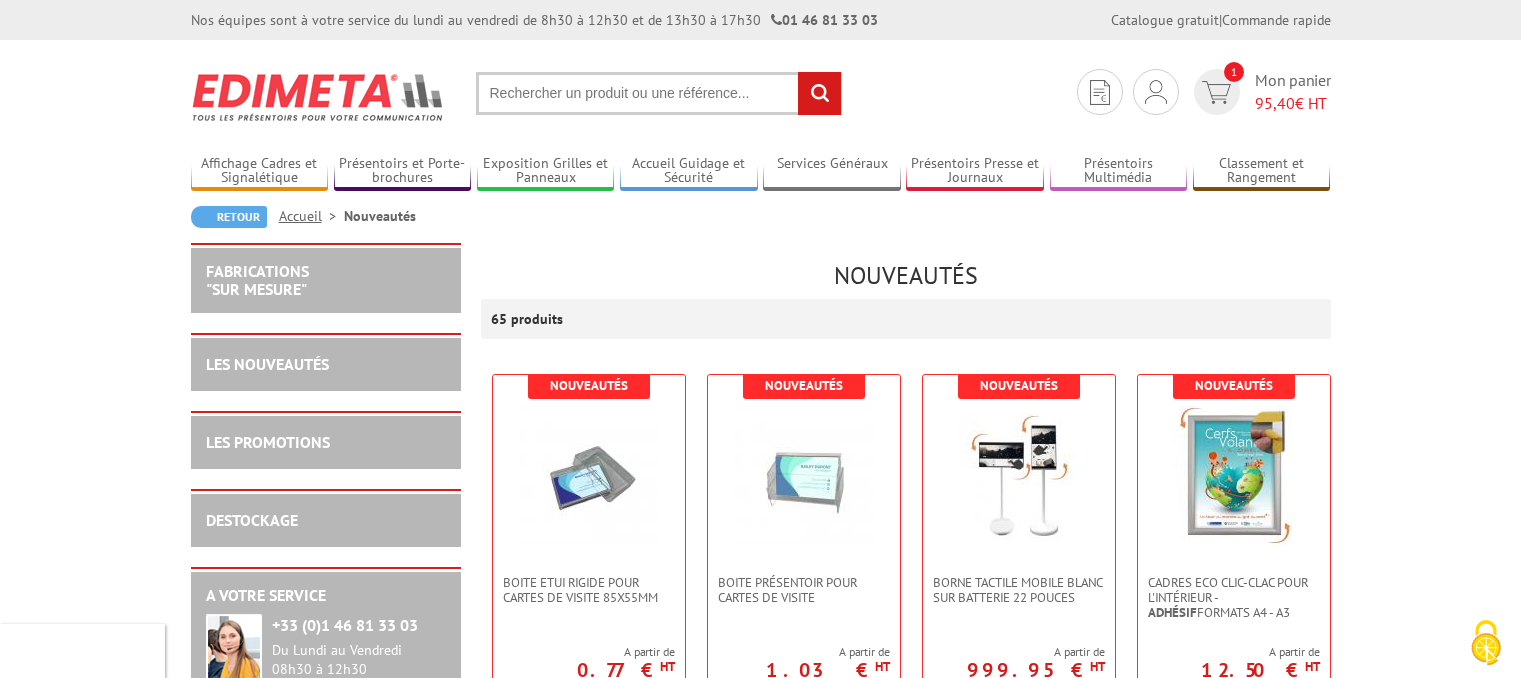 scroll, scrollTop: 0, scrollLeft: 0, axis: both 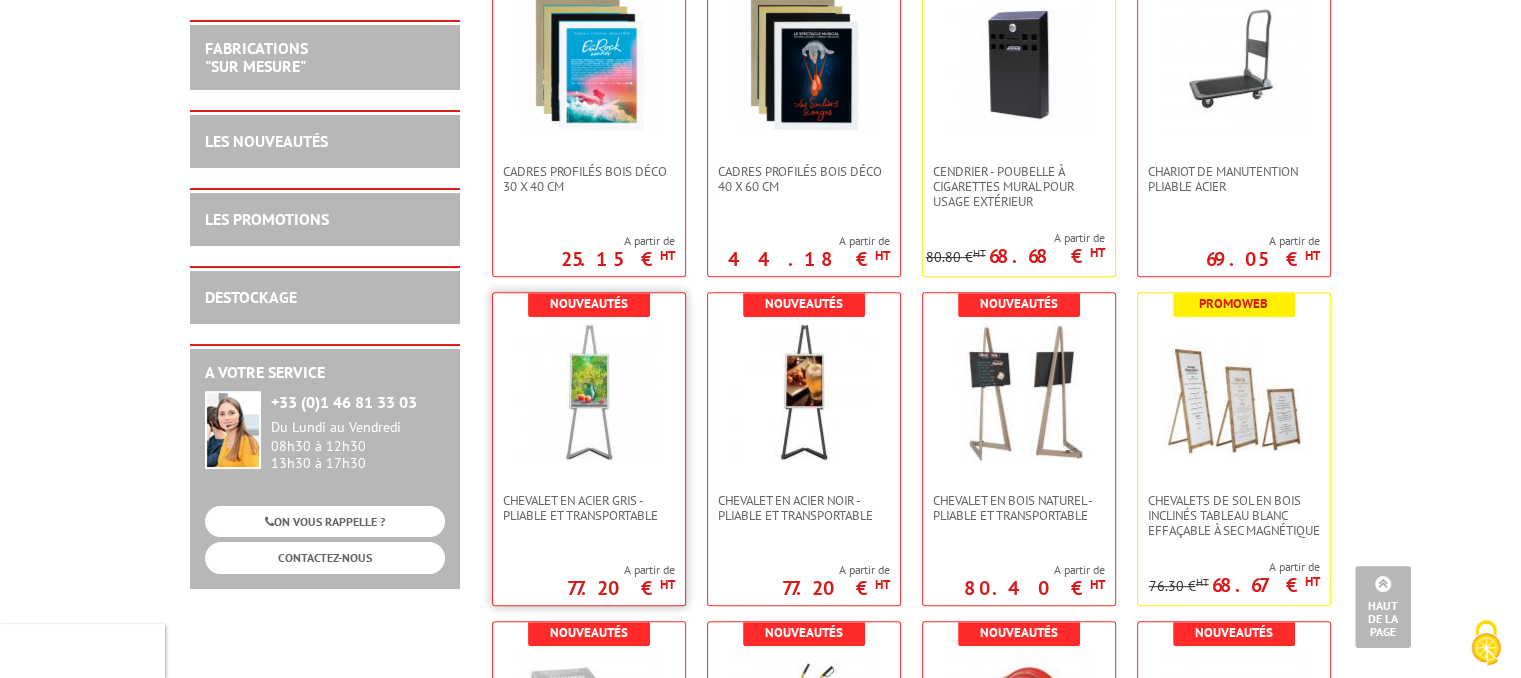 click at bounding box center (589, 393) 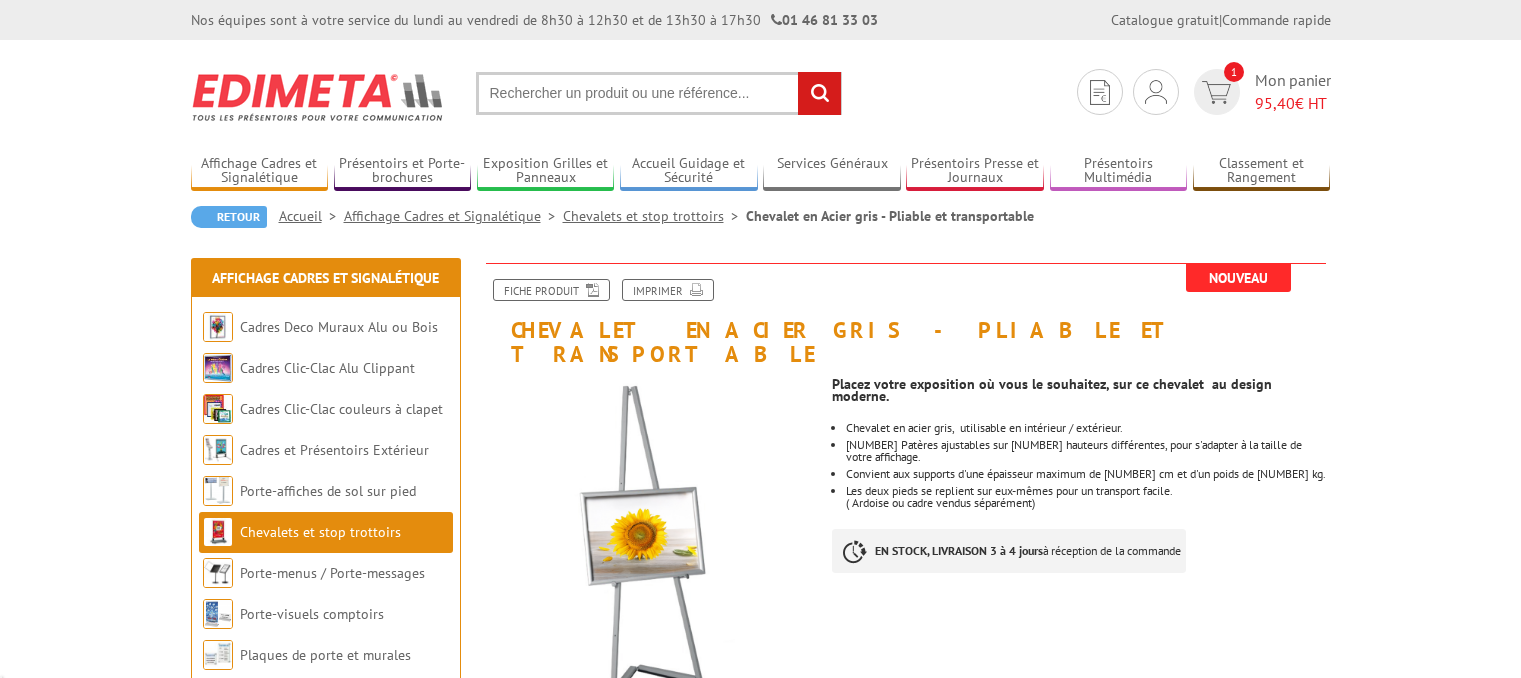 scroll, scrollTop: 0, scrollLeft: 0, axis: both 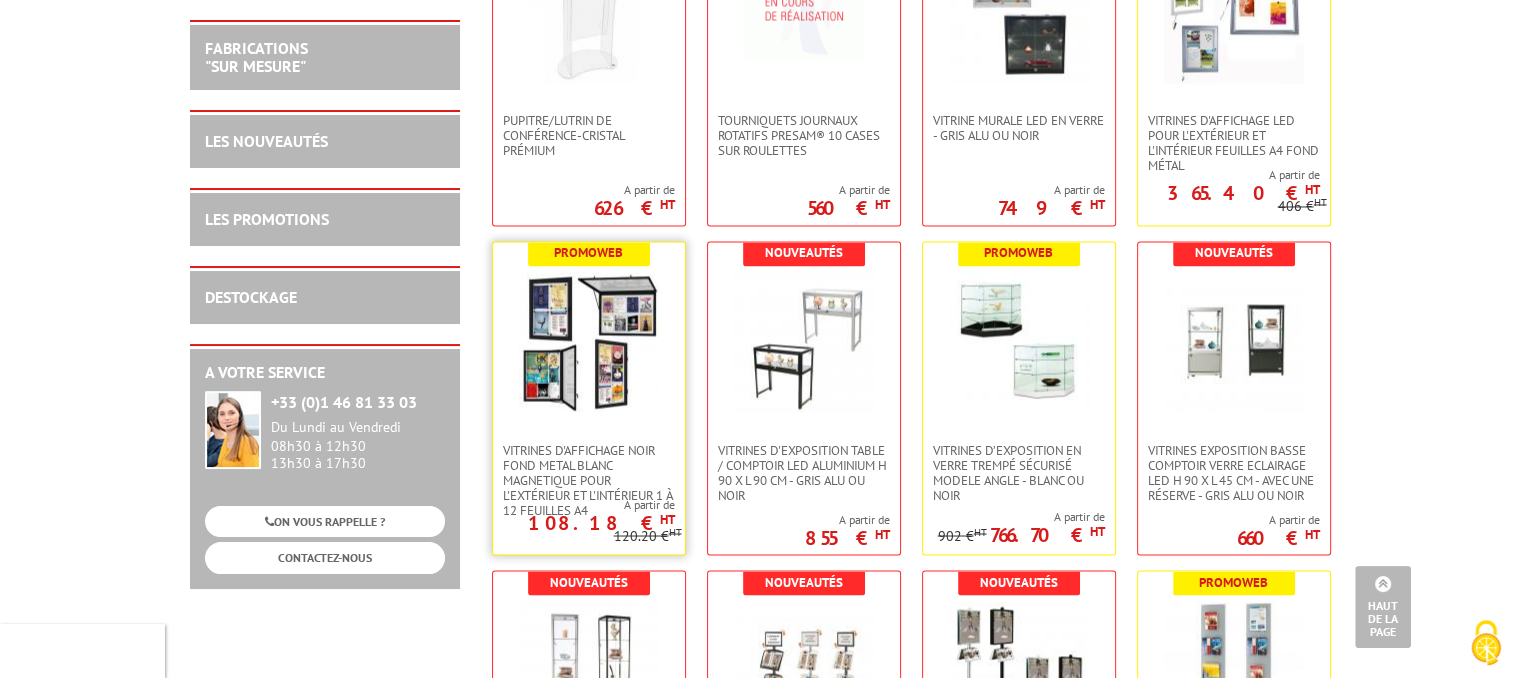 click at bounding box center [589, 342] 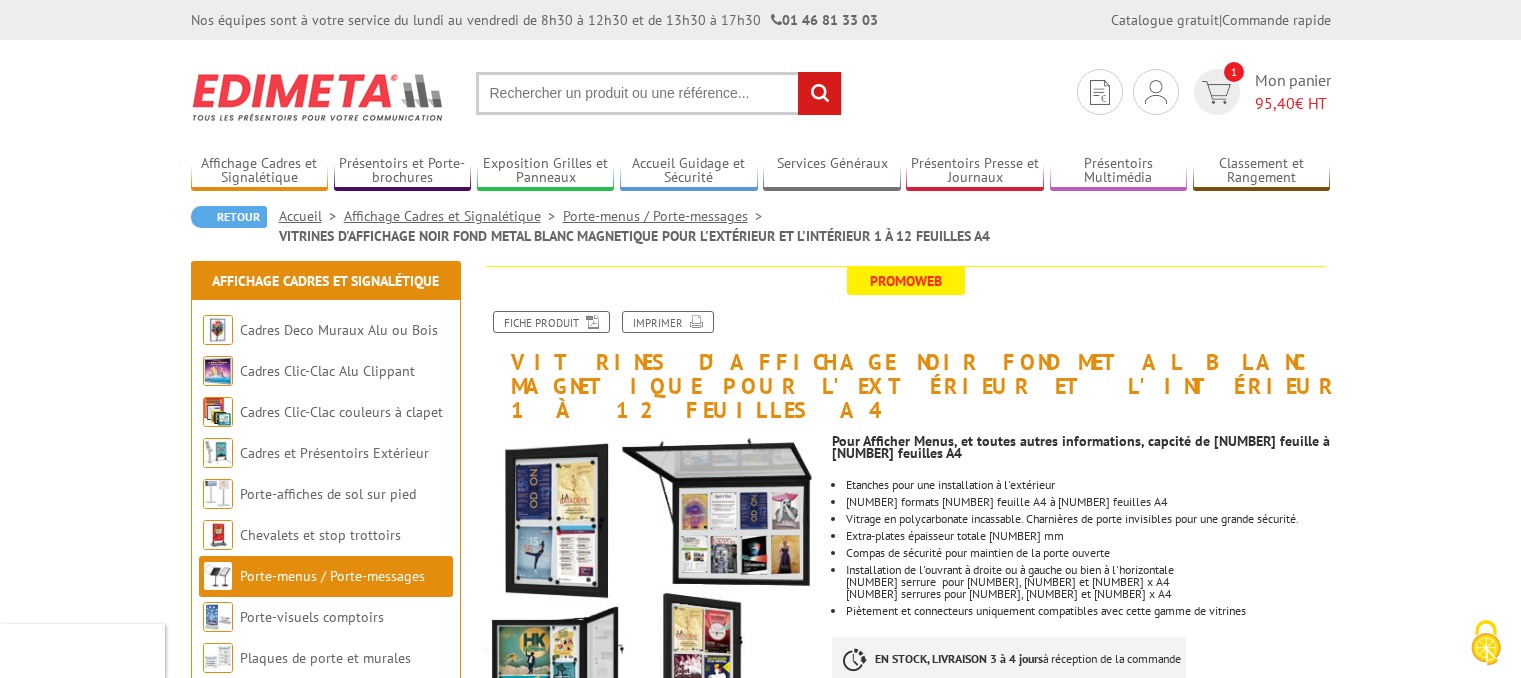 scroll, scrollTop: 0, scrollLeft: 0, axis: both 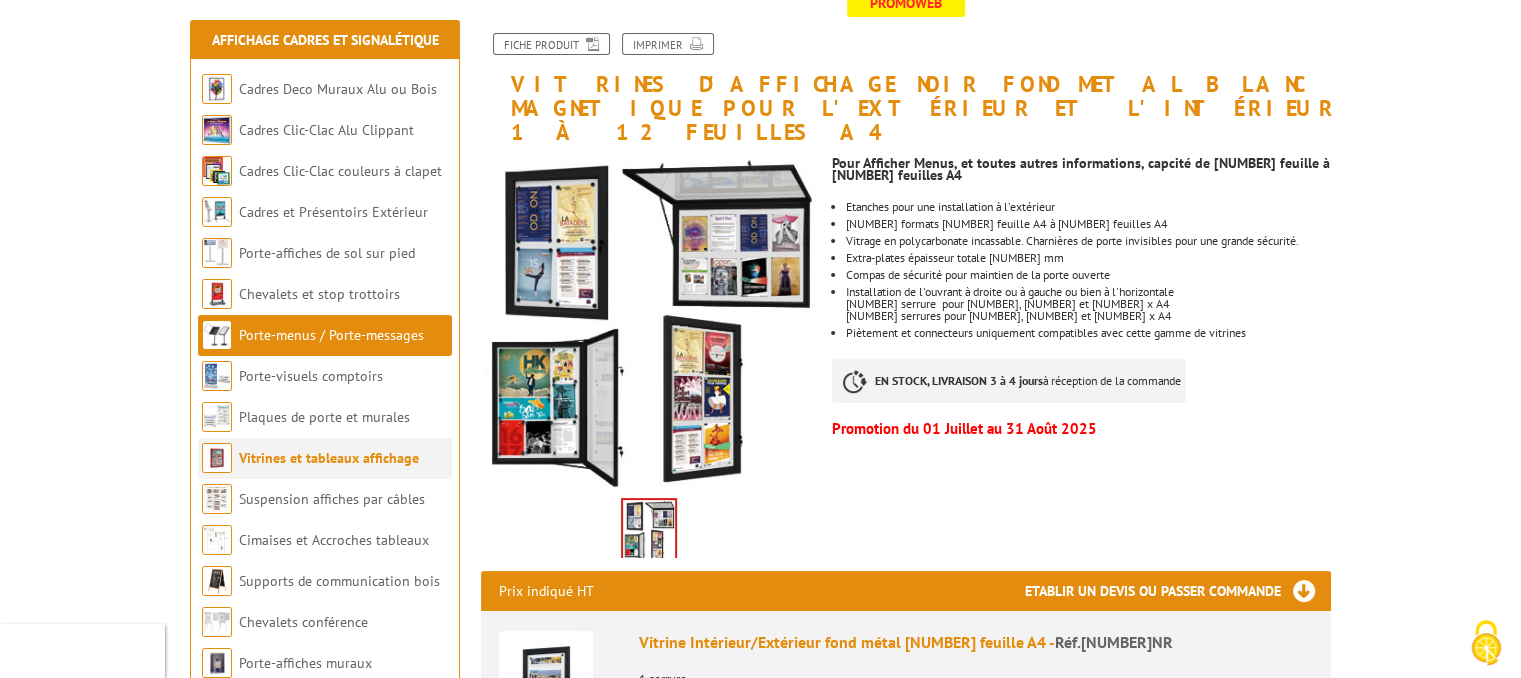 click on "Vitrines et tableaux affichage" at bounding box center (325, 458) 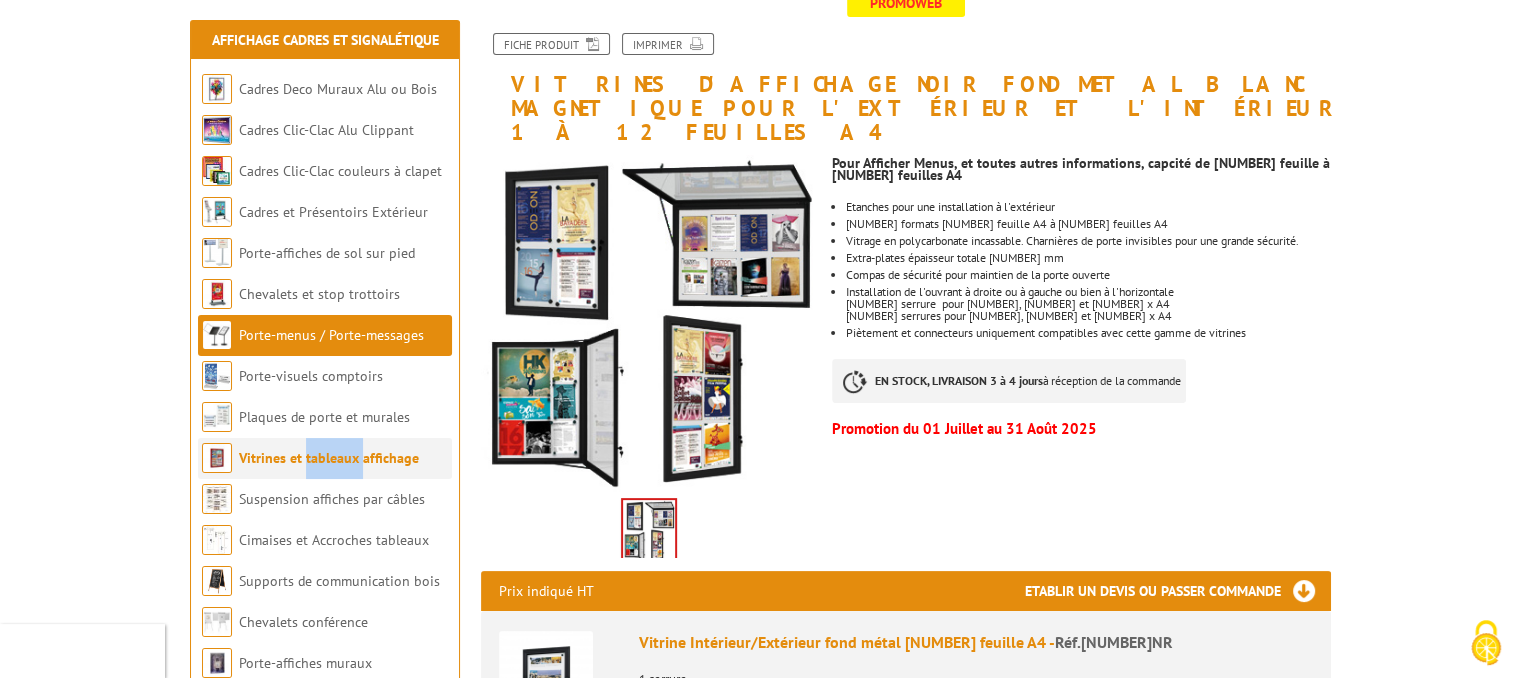 click on "Vitrines et tableaux affichage" at bounding box center [325, 458] 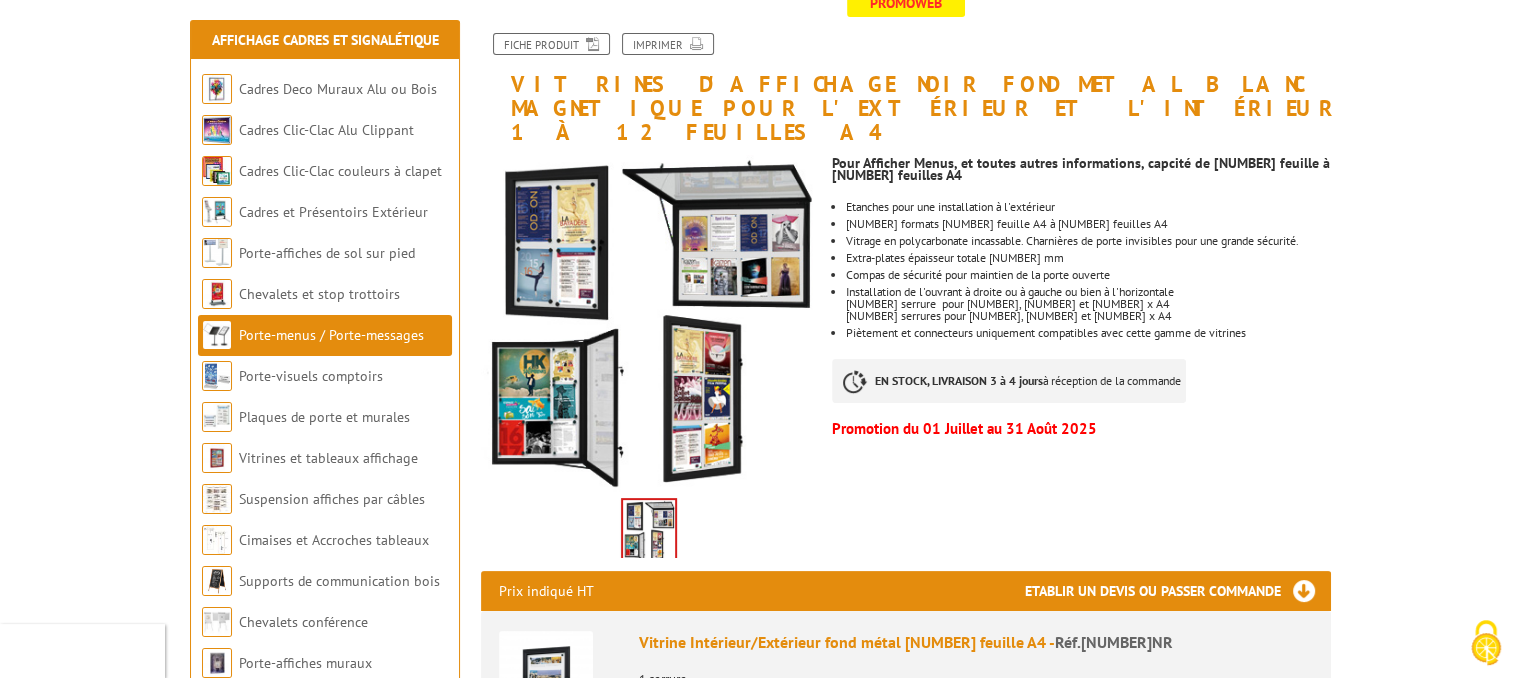 click on "Nos équipes sont à votre service du lundi au vendredi de 8h30 à 12h30 et de 13h30 à 17h30    01 46 81 33 03
Catalogue gratuit  |
Commande rapide
Je me connecte
Nouveau client ? Inscrivez-vous
1
Mon panier
95,40
€ HT
rechercher Menu" at bounding box center [760, 2593] 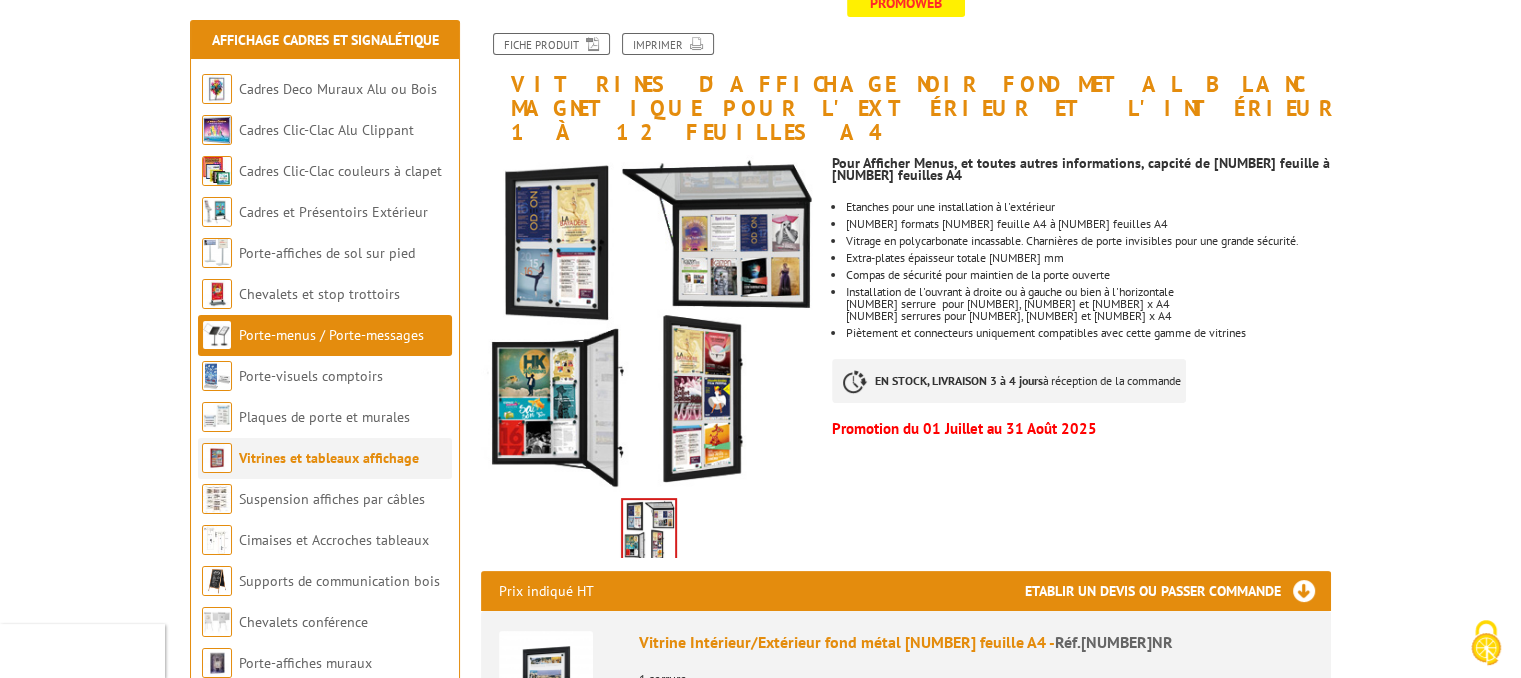 click at bounding box center [217, 458] 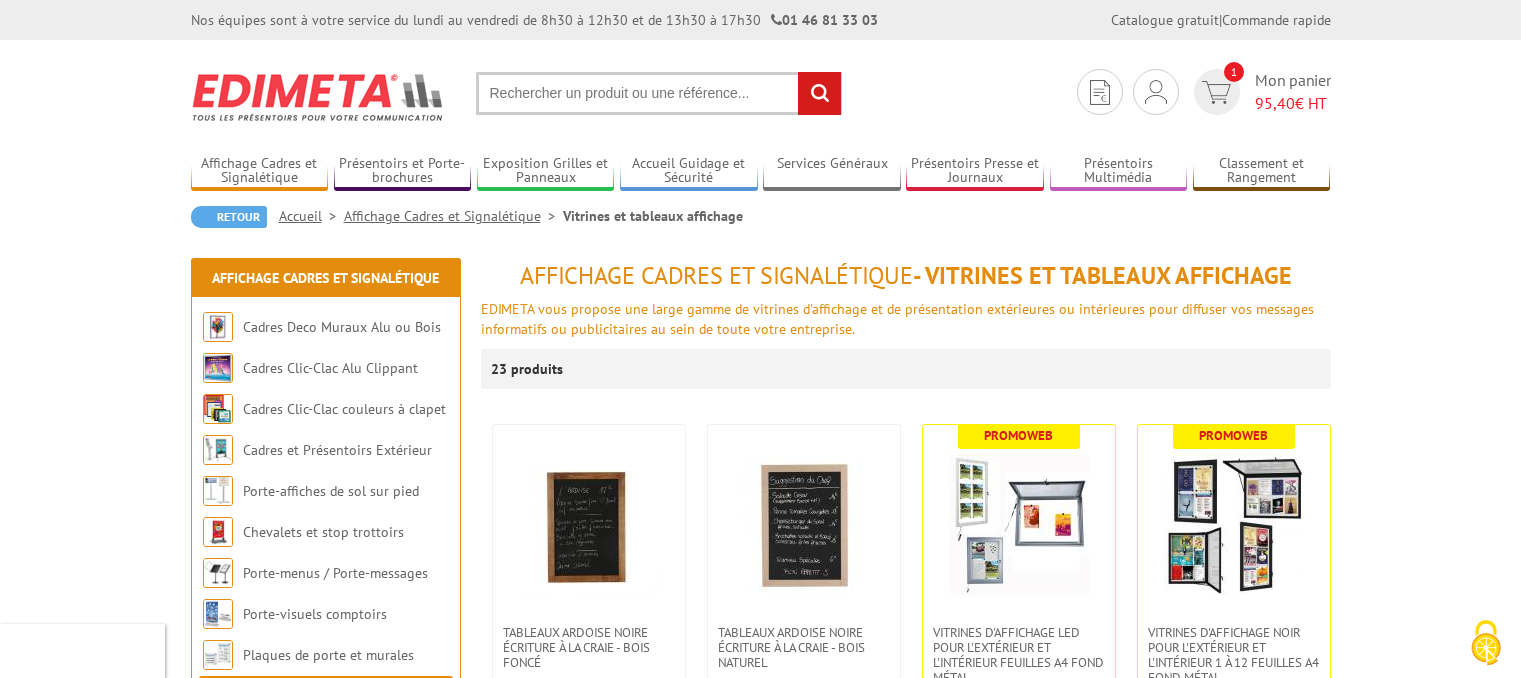 scroll, scrollTop: 0, scrollLeft: 0, axis: both 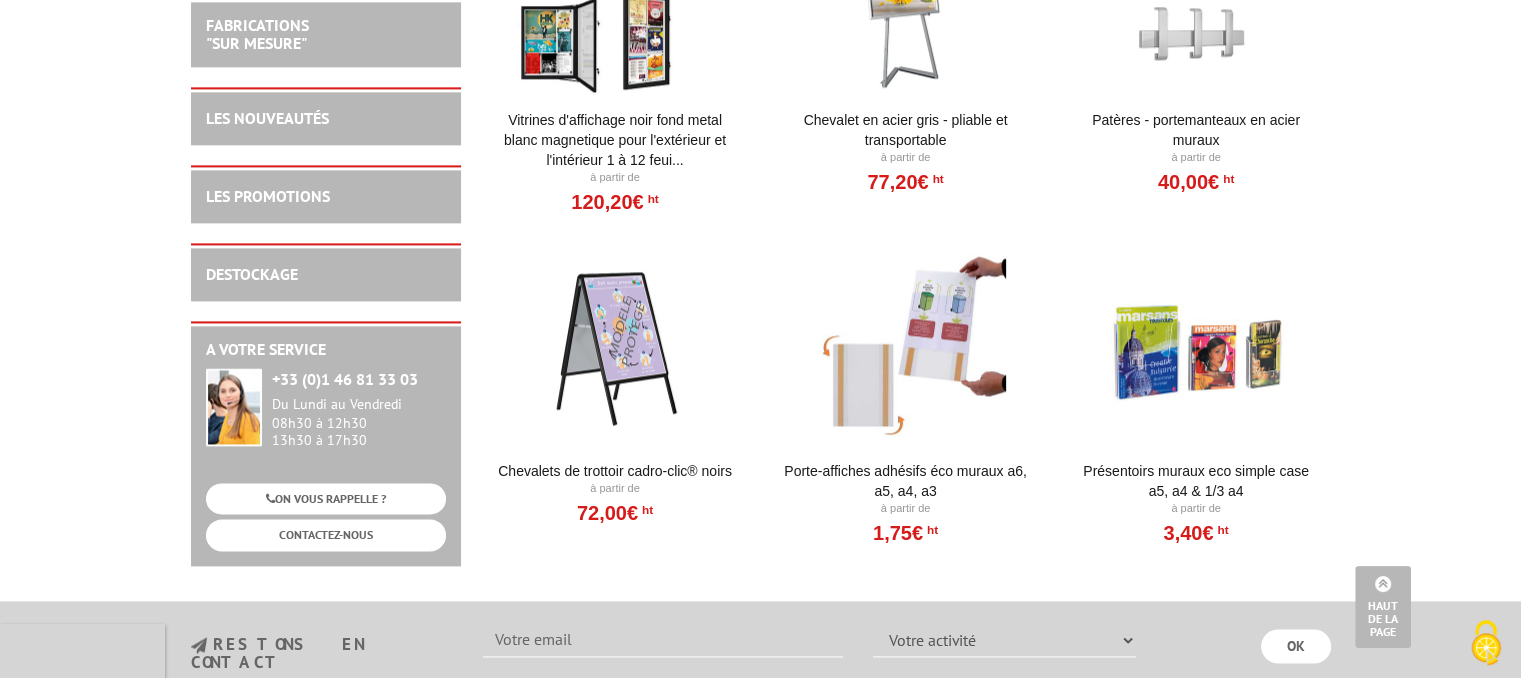 click on "DESTOCKAGE" at bounding box center (326, 274) 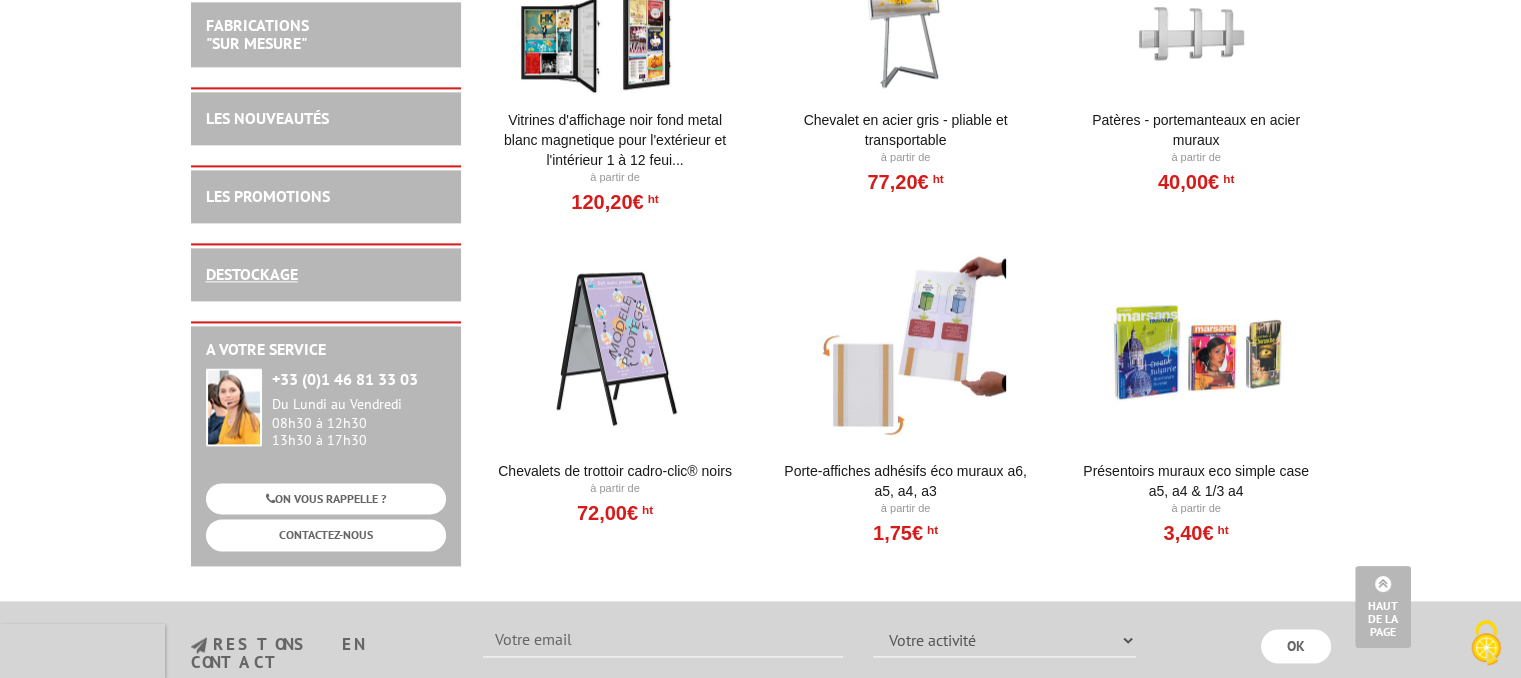 click on "DESTOCKAGE" at bounding box center [252, 274] 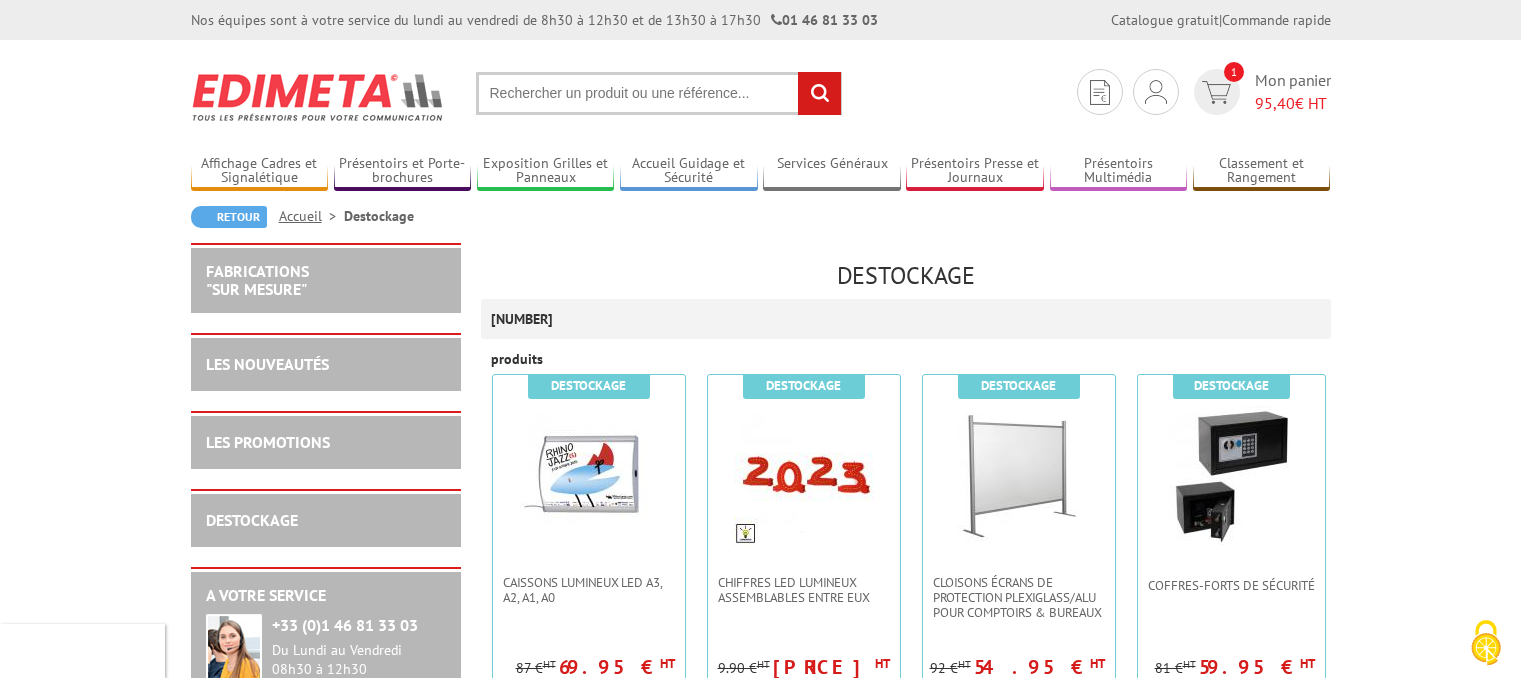 scroll, scrollTop: 0, scrollLeft: 0, axis: both 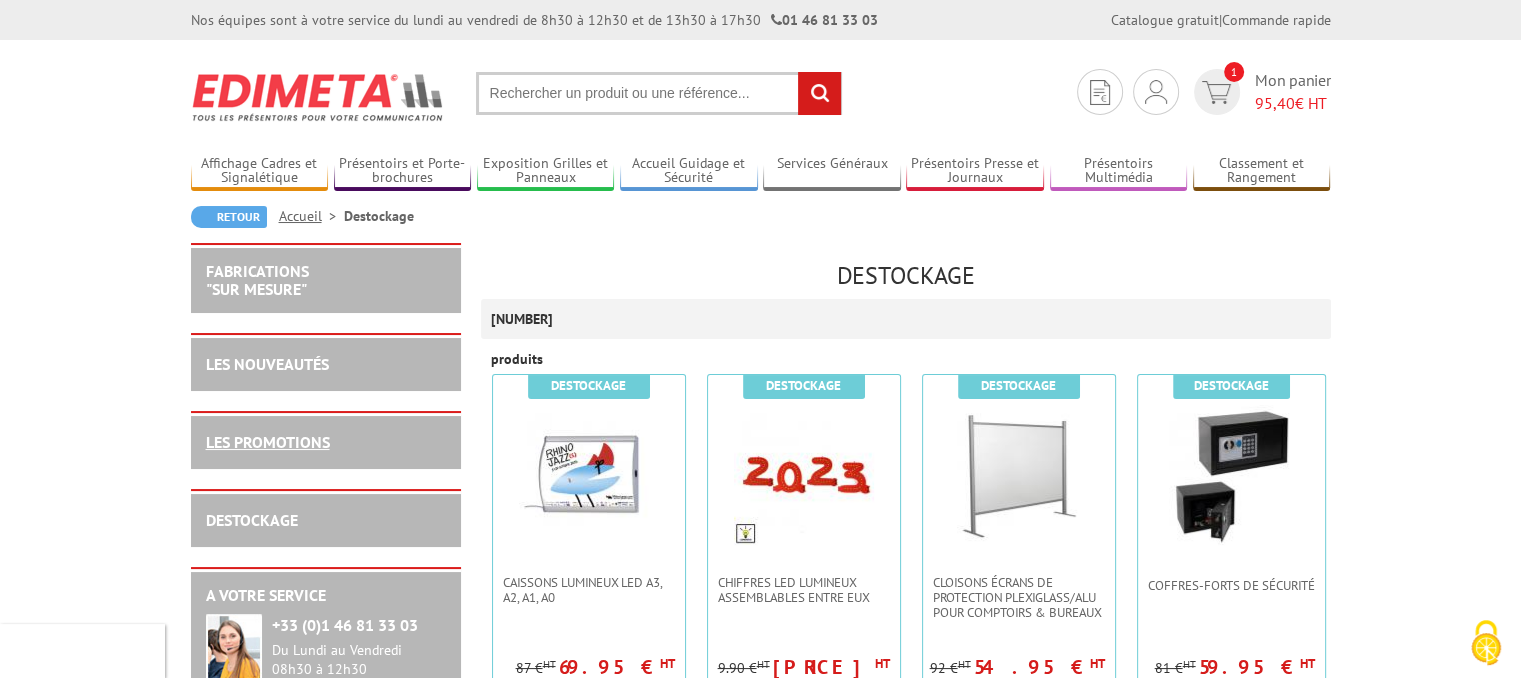 click on "LES PROMOTIONS" at bounding box center [268, 442] 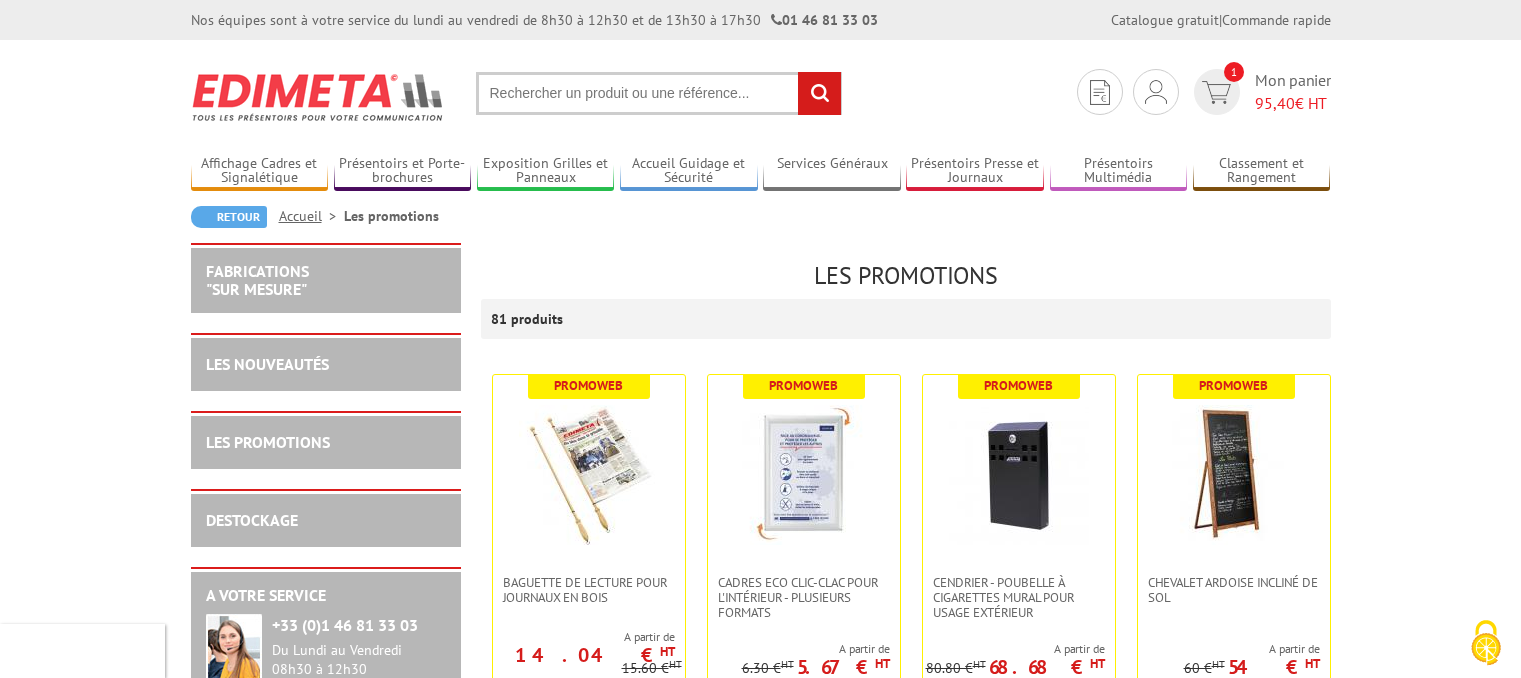 scroll, scrollTop: 0, scrollLeft: 0, axis: both 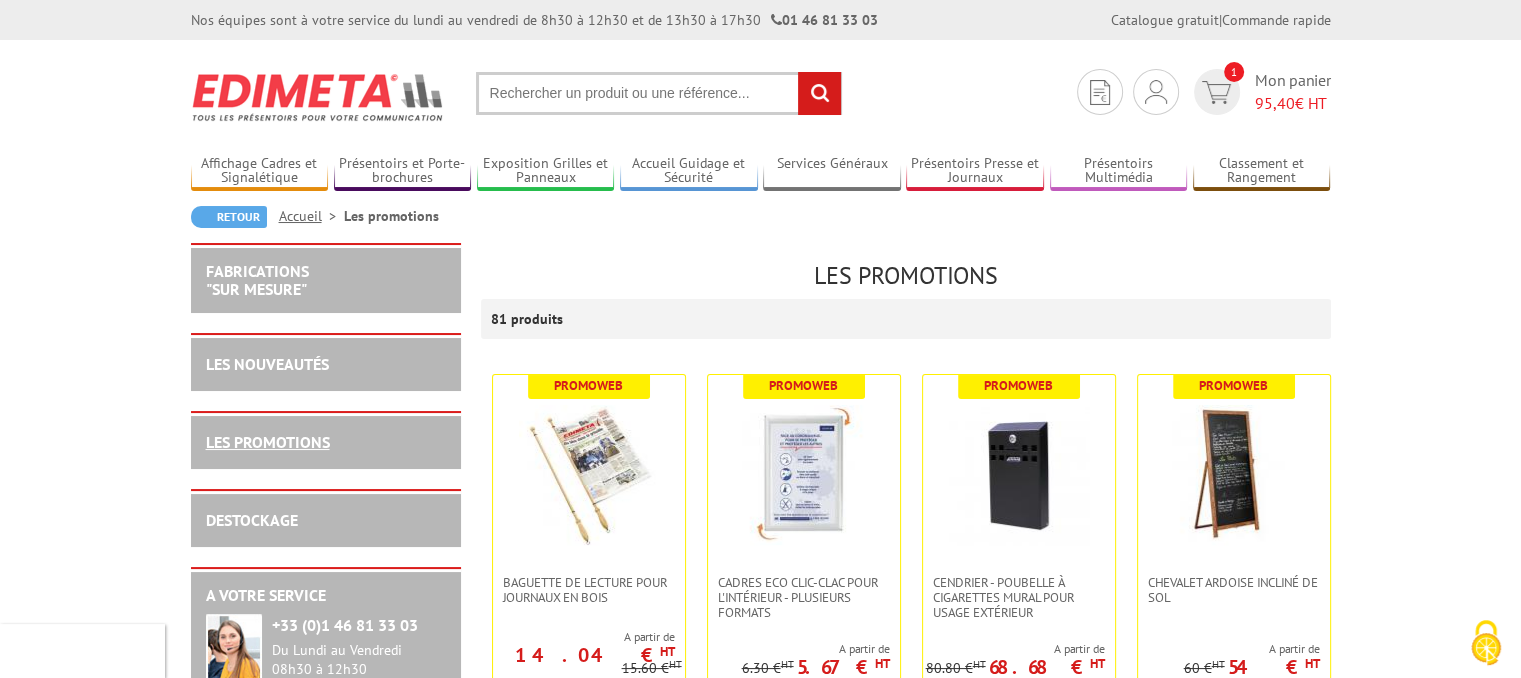click on "LES PROMOTIONS" at bounding box center (268, 442) 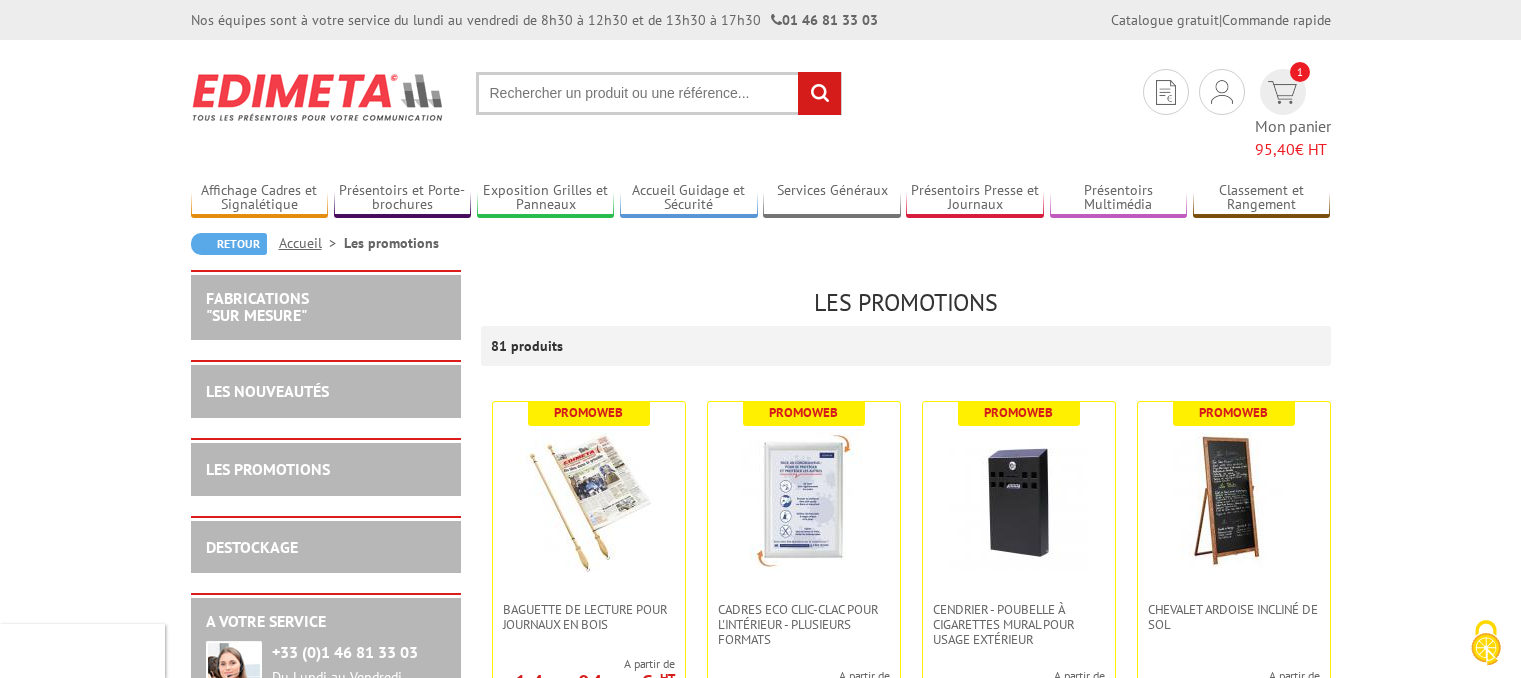 scroll, scrollTop: 0, scrollLeft: 0, axis: both 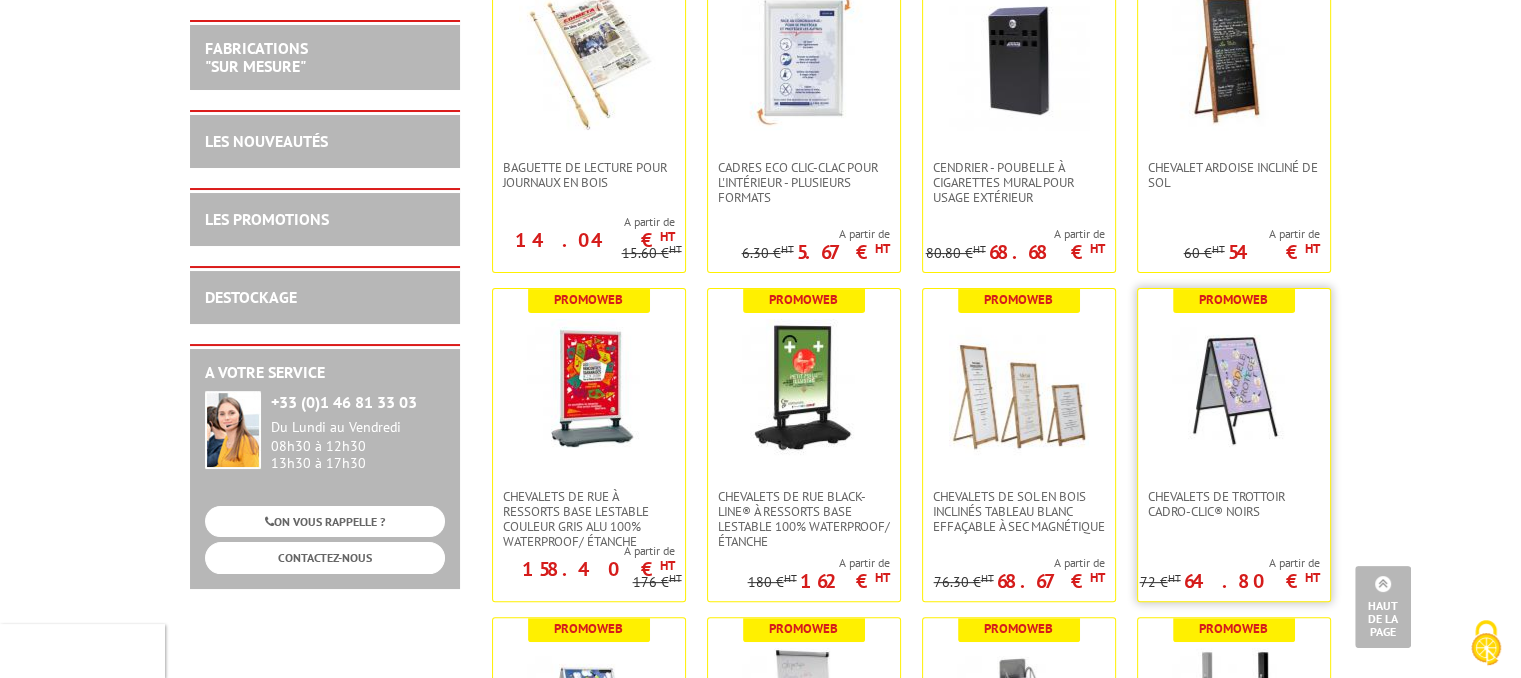click at bounding box center (1234, 389) 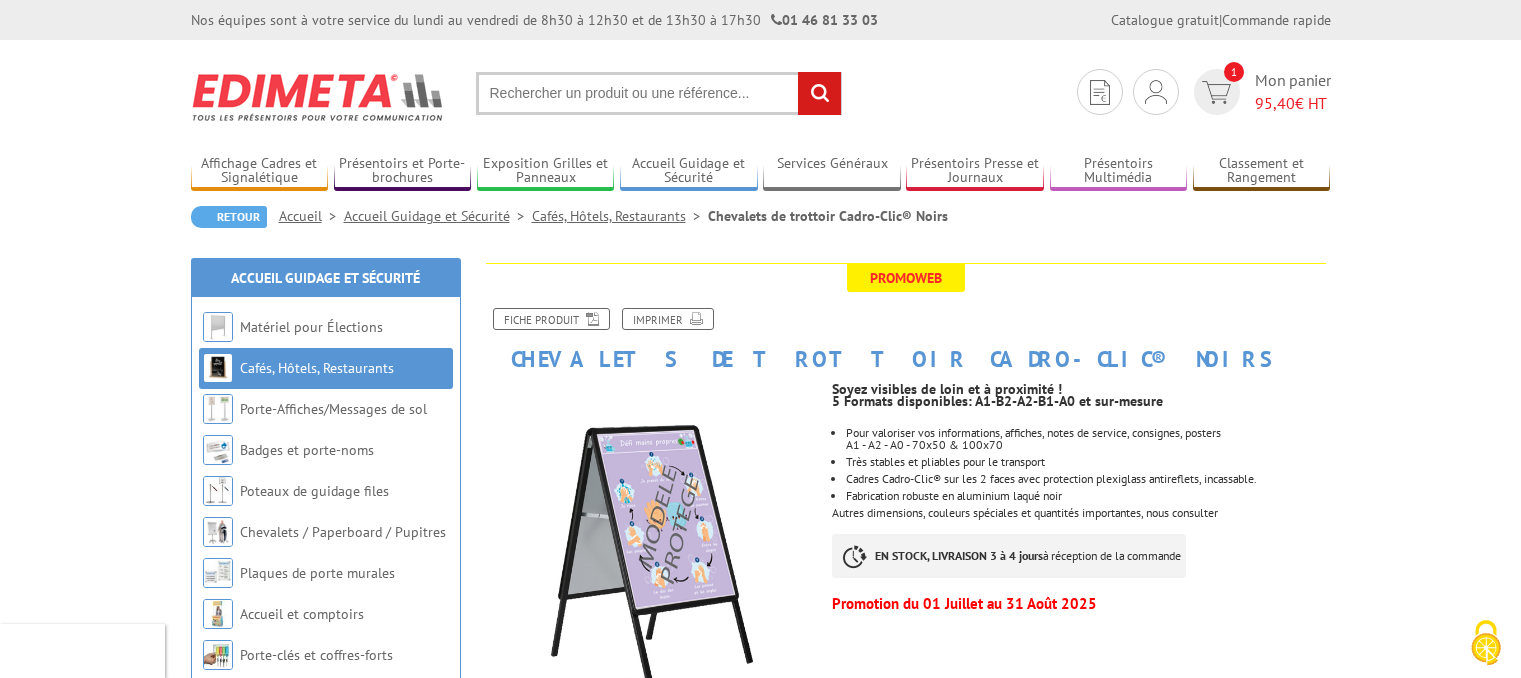 scroll, scrollTop: 0, scrollLeft: 0, axis: both 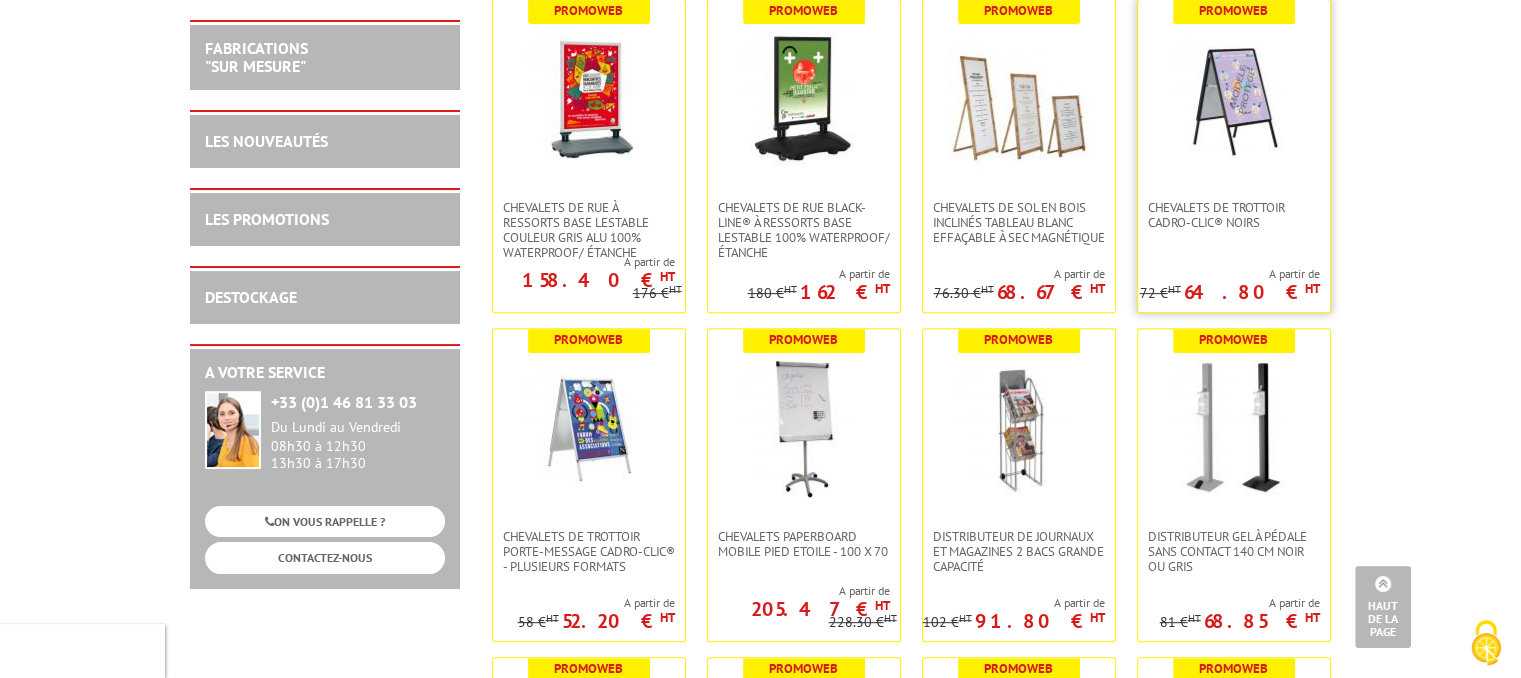 click at bounding box center [1234, 100] 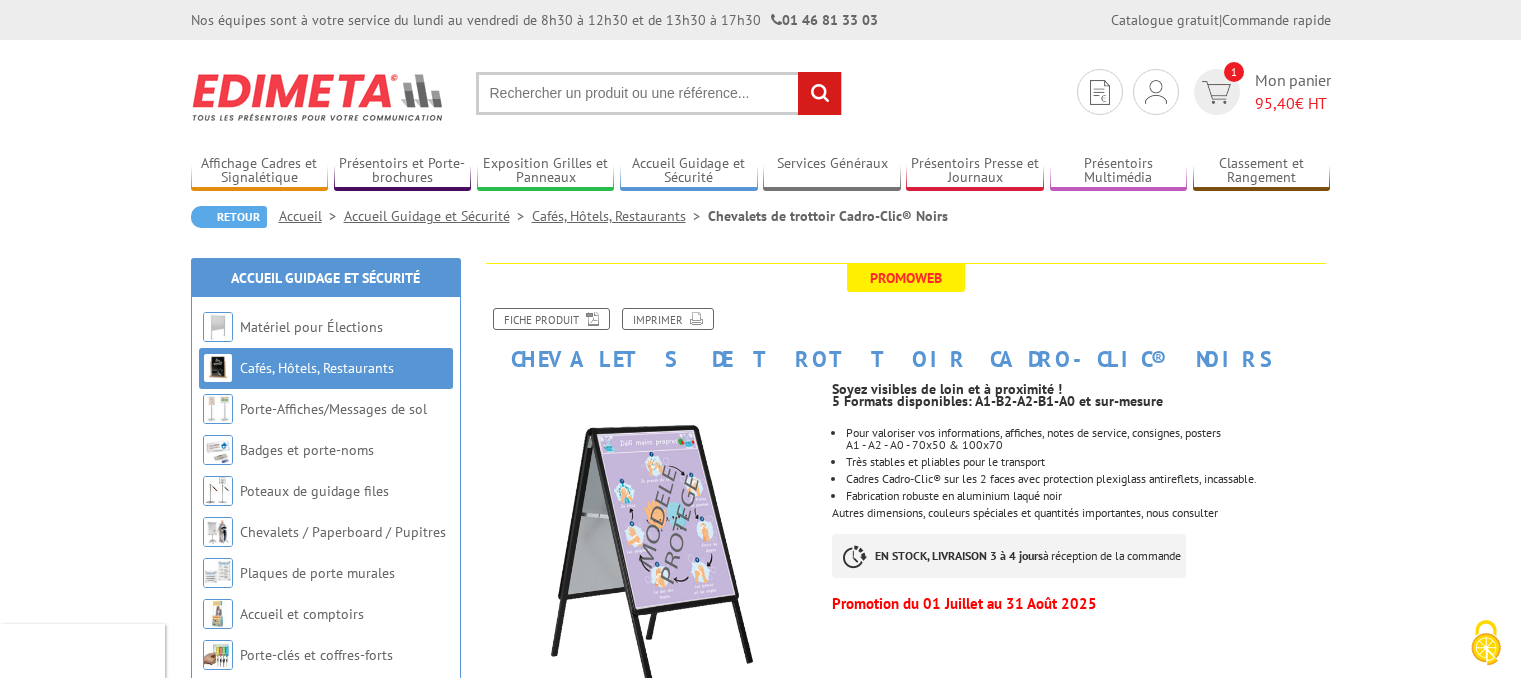 scroll, scrollTop: 0, scrollLeft: 0, axis: both 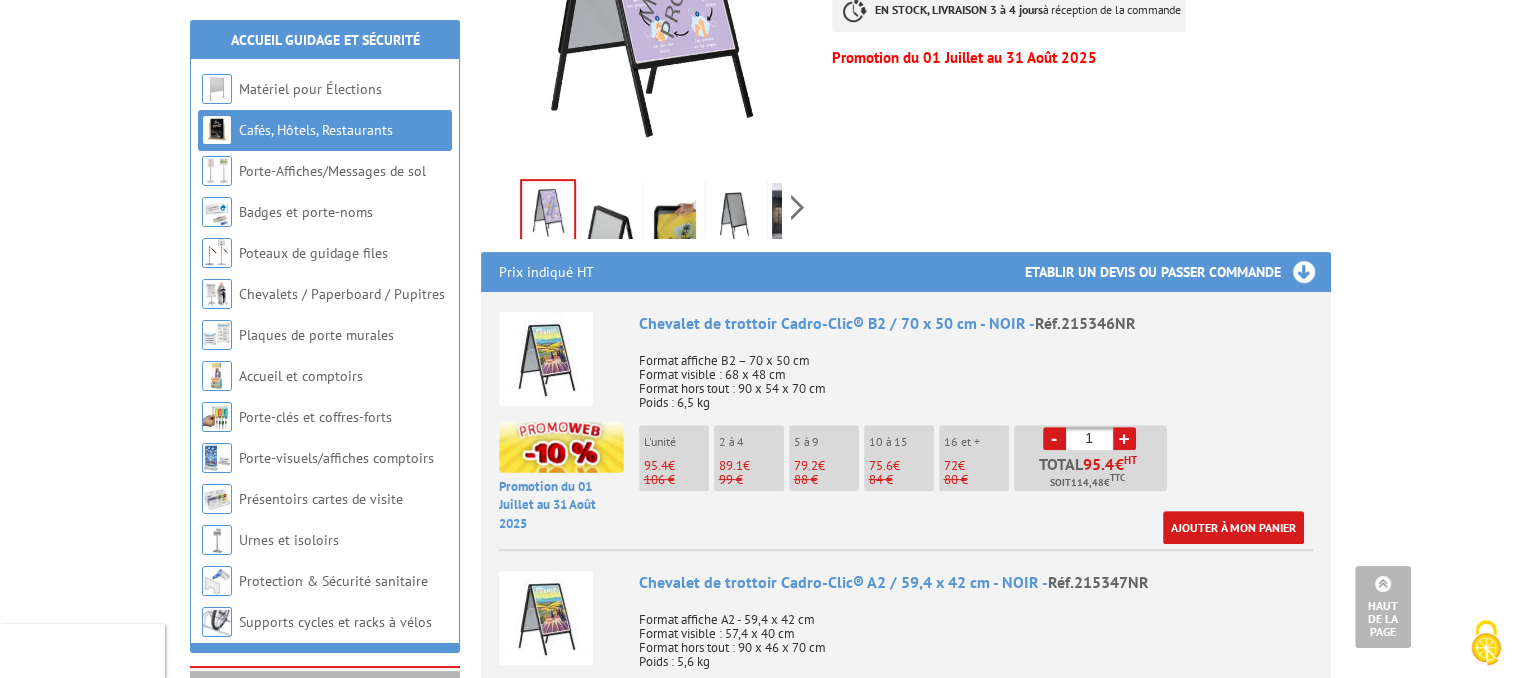 click on "Promoweb
Fiche produit
Imprimer
Chevalets de trottoir Cadro-Clic® Noirs
Previous Next
Soyez visibles de loin et à proximité !  5 Formats disponibles: A1-B2-A2-B1-A0 et sur-mesure
Pour valoriser vos informations, affiches, notes de service, consignes, posters A1 - A2 - A0 - 70x50 & 100x70                                                                           Très stables et pliables pour le transport                                                   EN STOCK, LIVRAISON   3 à 4 jours 72" at bounding box center [906, 1172] 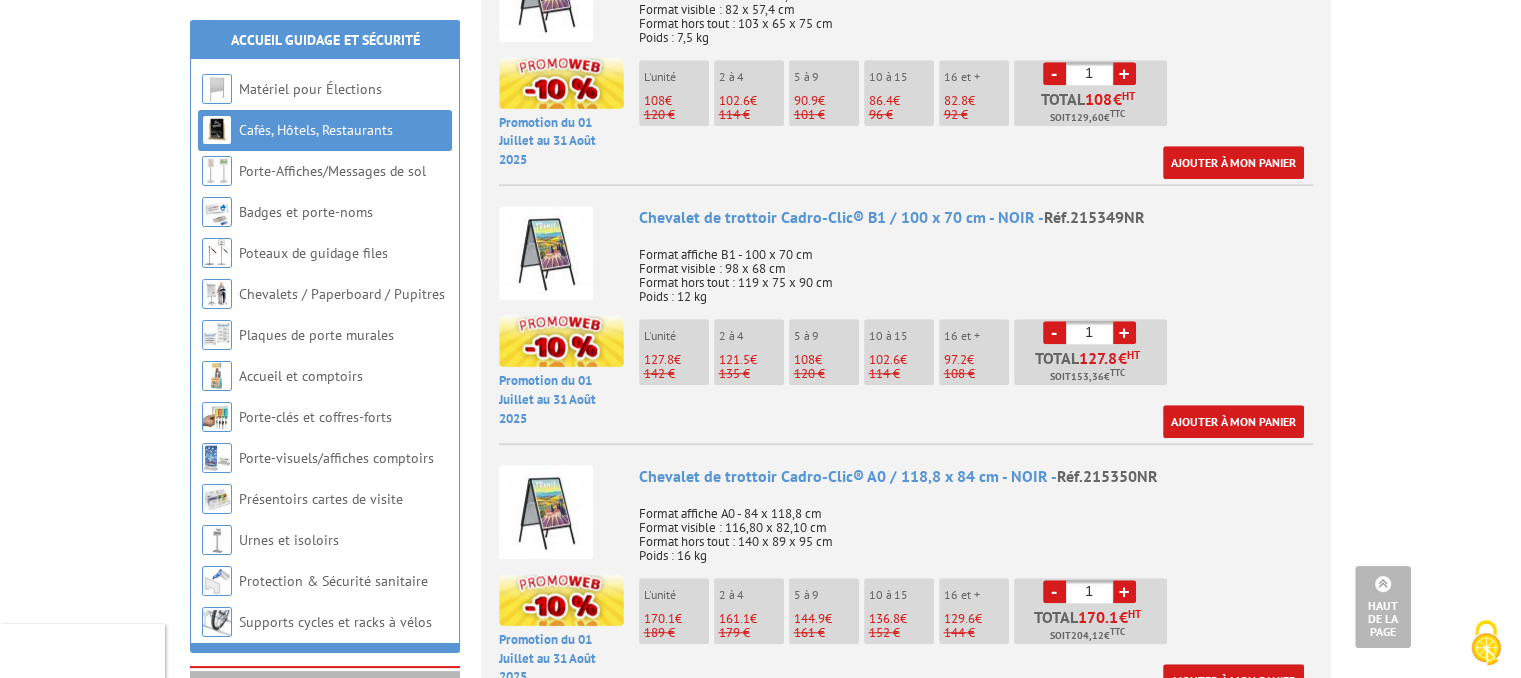 scroll, scrollTop: 1468, scrollLeft: 0, axis: vertical 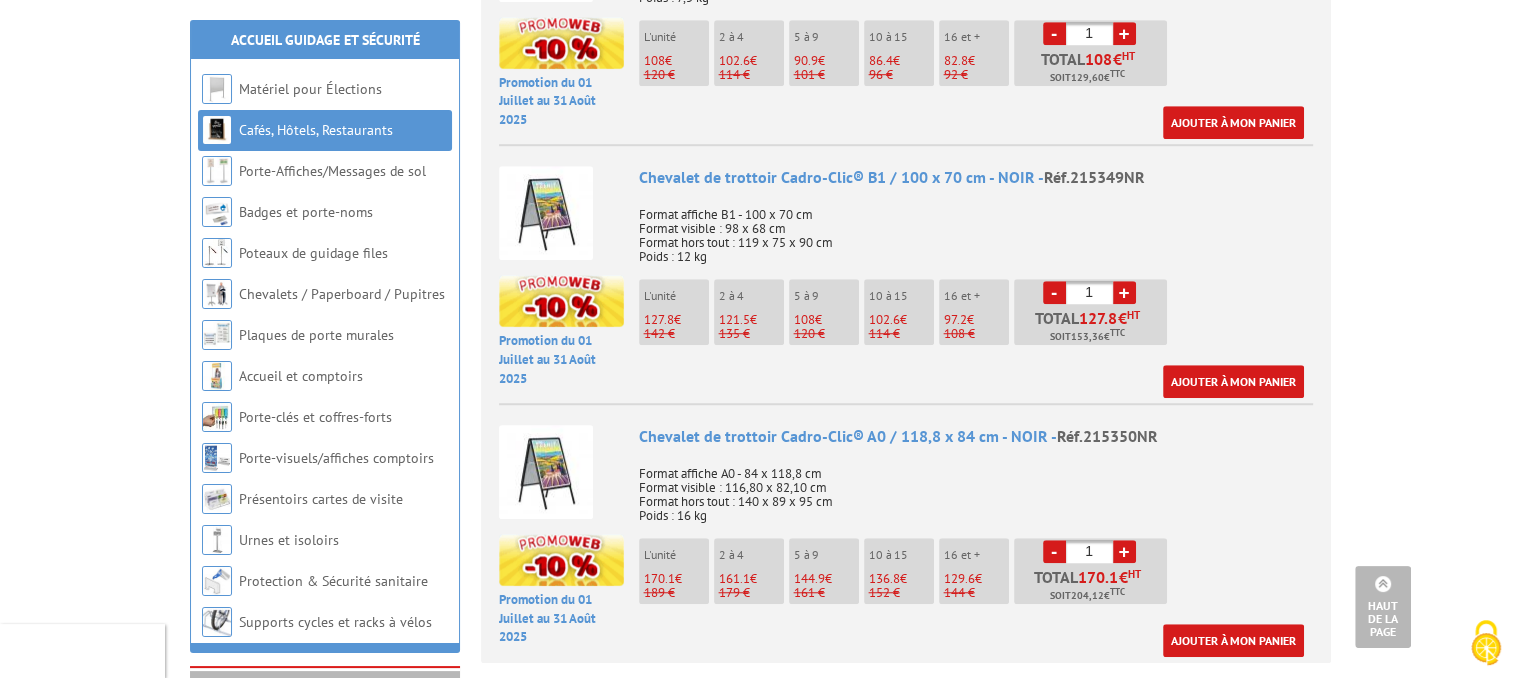click on "Chevalet de trottoir Cadro-Clic® A1 / 84 x 59,4 cm - NOIR -  Réf.215348NR
Format affiche A1 - 84 x 59,4 cm Format visible : 82 x 57,4 cm Format hors tout : 103 x 65 x 75 cm Poids : 7,5 kg
L'unité
108  €
120 € 2 à 4" at bounding box center [976, 24] 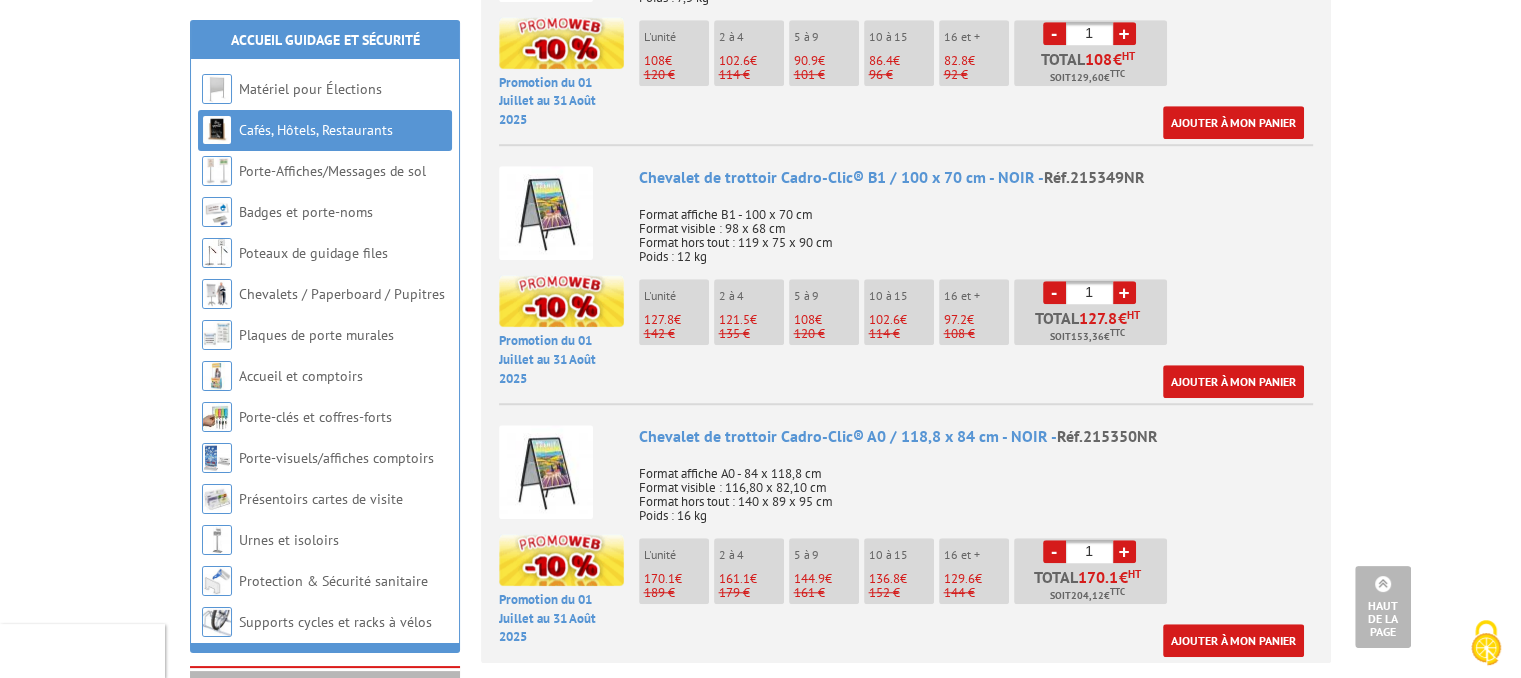 click on "Chevalet de trottoir Cadro-Clic® A1 / 84 x 59,4 cm - NOIR -  Réf.215348NR
Format affiche A1 - 84 x 59,4 cm Format visible : 82 x 57,4 cm Format hors tout : 103 x 65 x 75 cm Poids : 7,5 kg
L'unité
108  €
120 € 2 à 4" at bounding box center [976, 24] 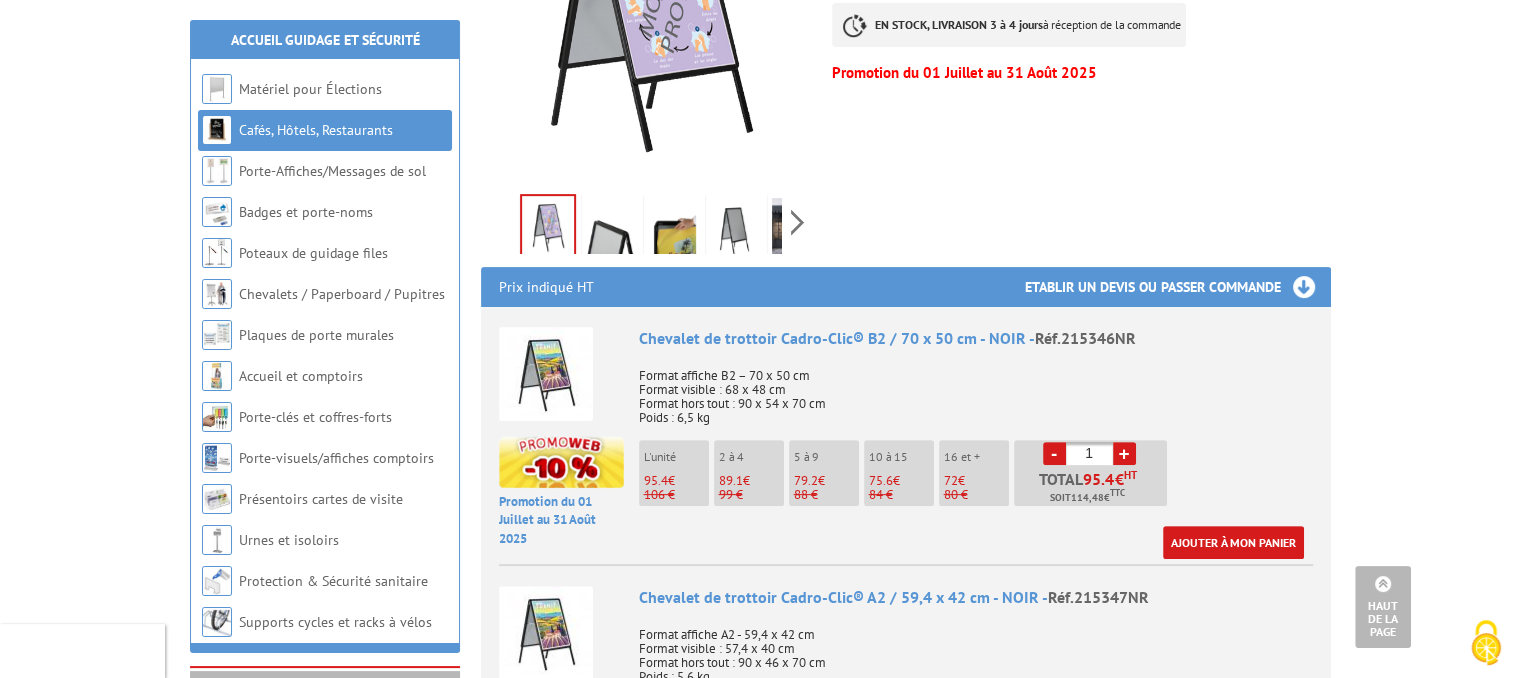 scroll, scrollTop: 532, scrollLeft: 0, axis: vertical 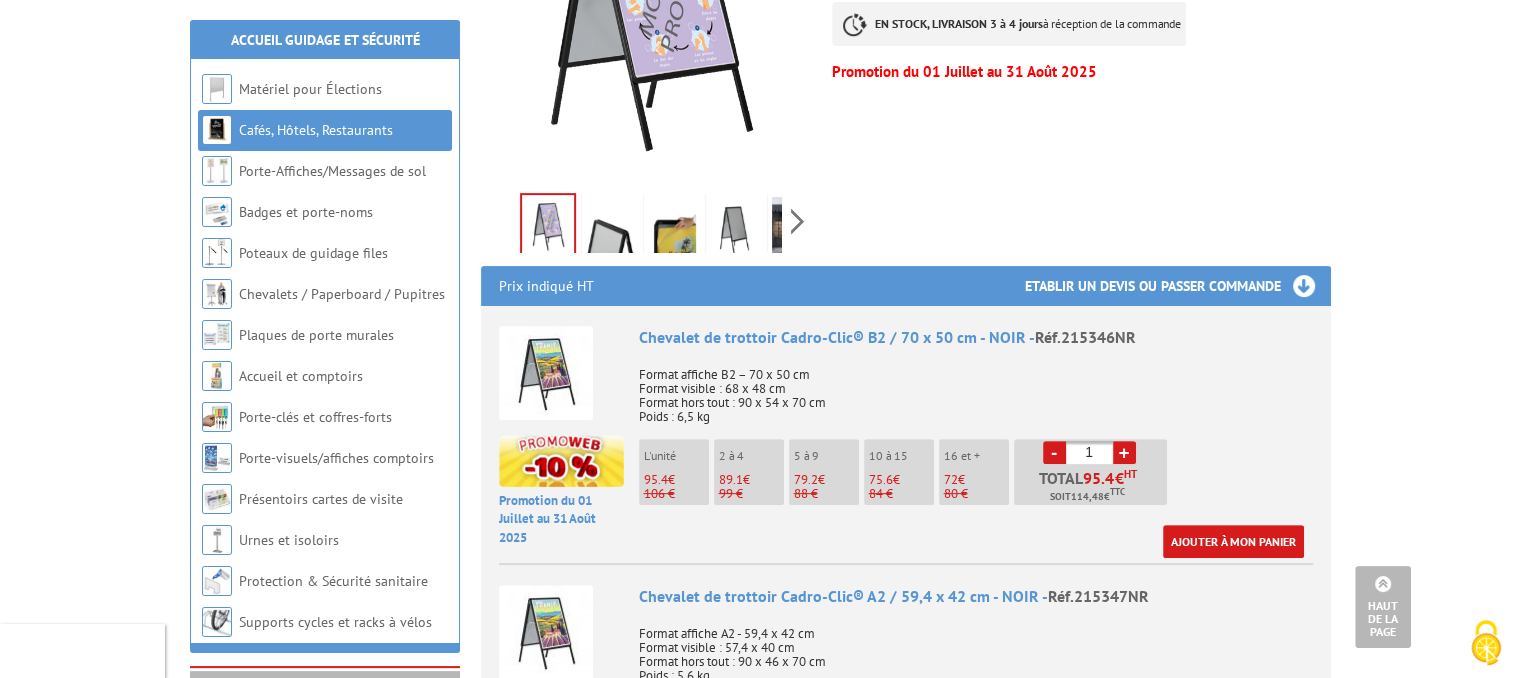 click on "Soyez visibles de loin et à proximité !  5 Formats disponibles: A1-B2-A2-B1-A0 et sur-mesure
Pour valoriser vos informations, affiches, notes de service, consignes, posters A1 - A2 - A0 - 70x50 & 100x70                                                                           Très stables et pliables pour le transport                          Cadres Cadro-Clic® sur les 2 faces avec protection plexiglass antireflets, incassable.                          Fabrication robuste en aluminium laqué noir
Autres dimensions, couleurs spéciales et quantités importantes, nous consulter                     EN STOCK, LIVRAISON   3 à 4 jours  à réception de la commande                       Promotion du 01 Juillet au 31 Août 2025" at bounding box center (1088, -37) 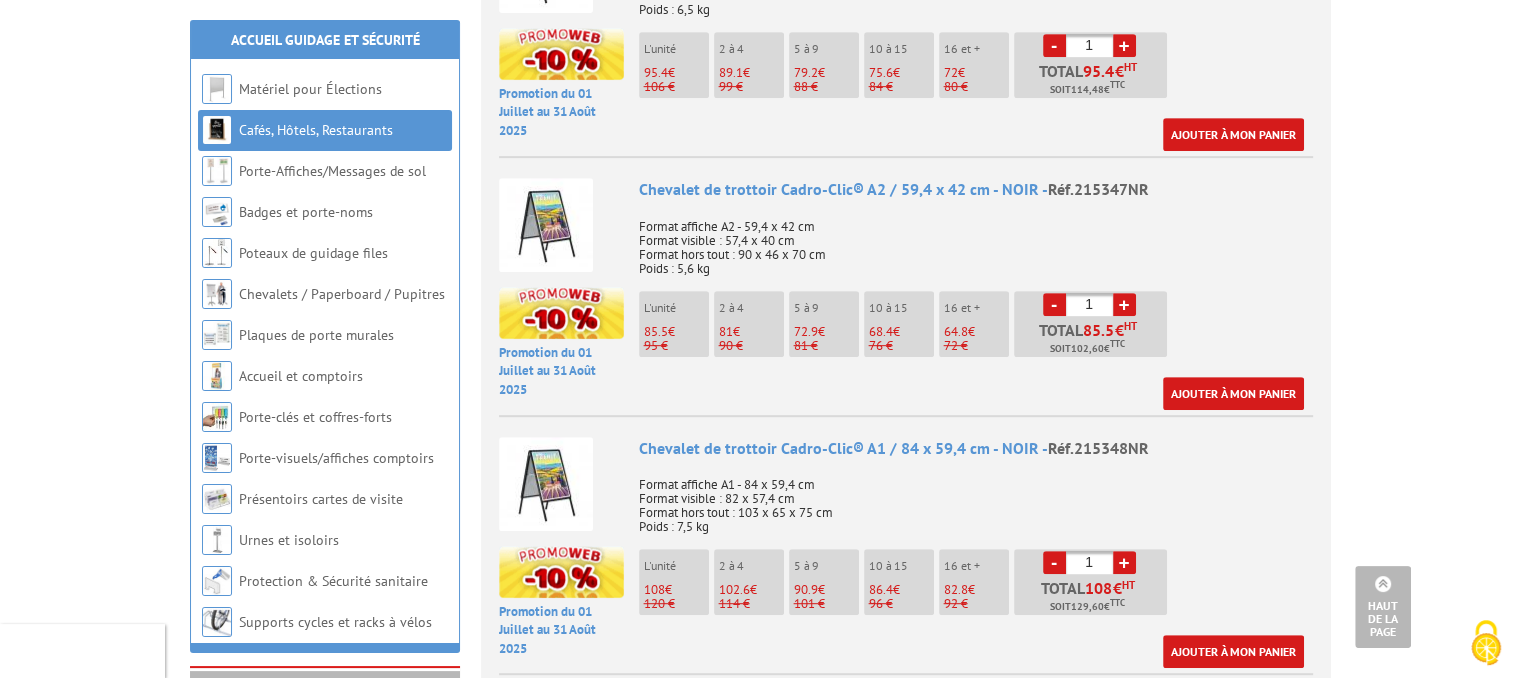scroll, scrollTop: 940, scrollLeft: 0, axis: vertical 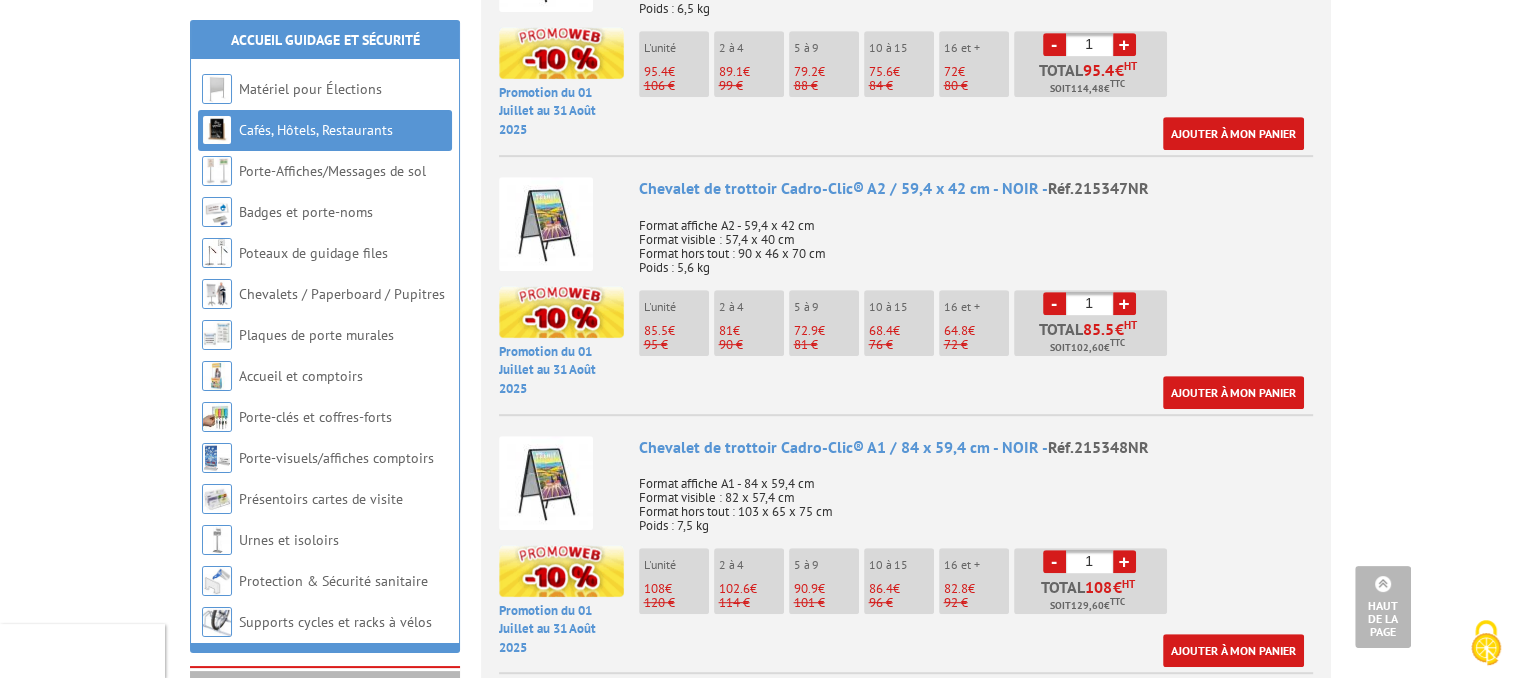 click on "+" at bounding box center [1124, 561] 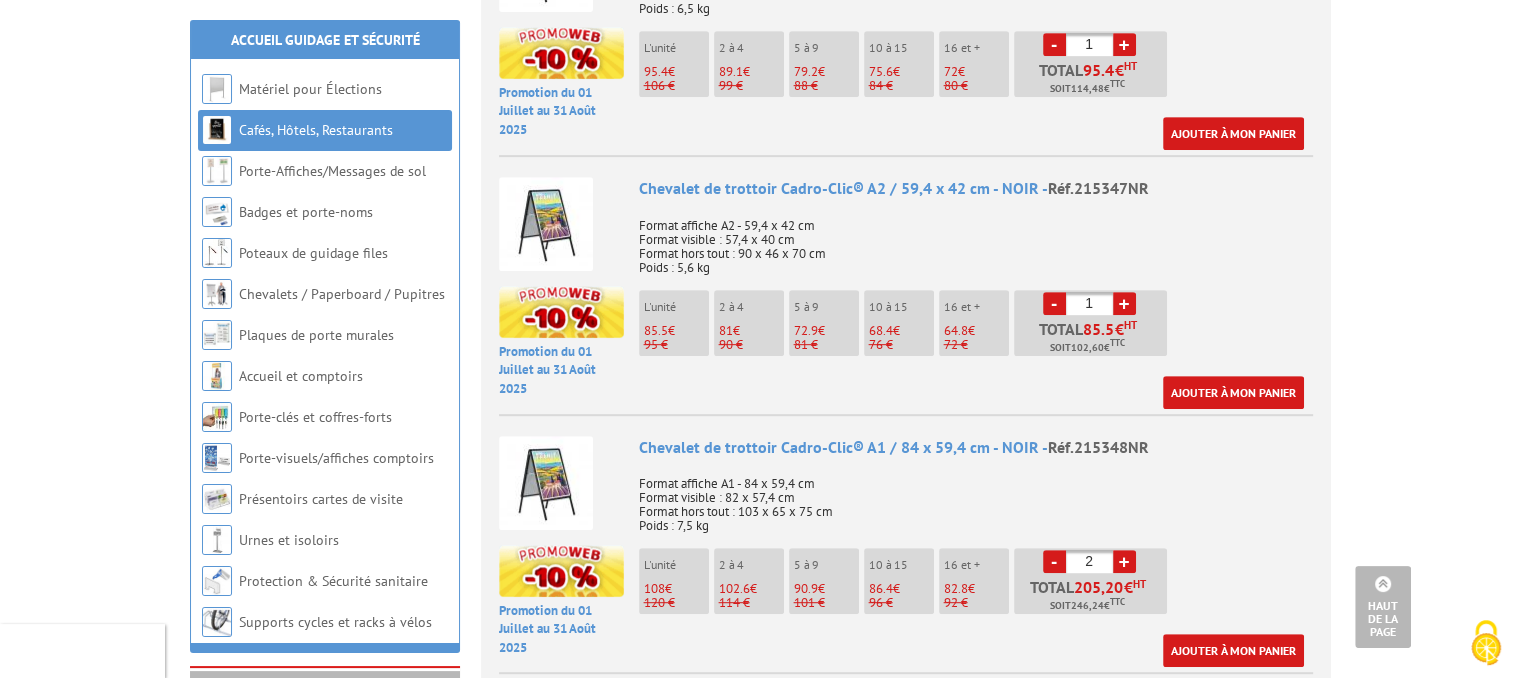 click on "+" at bounding box center [1124, 561] 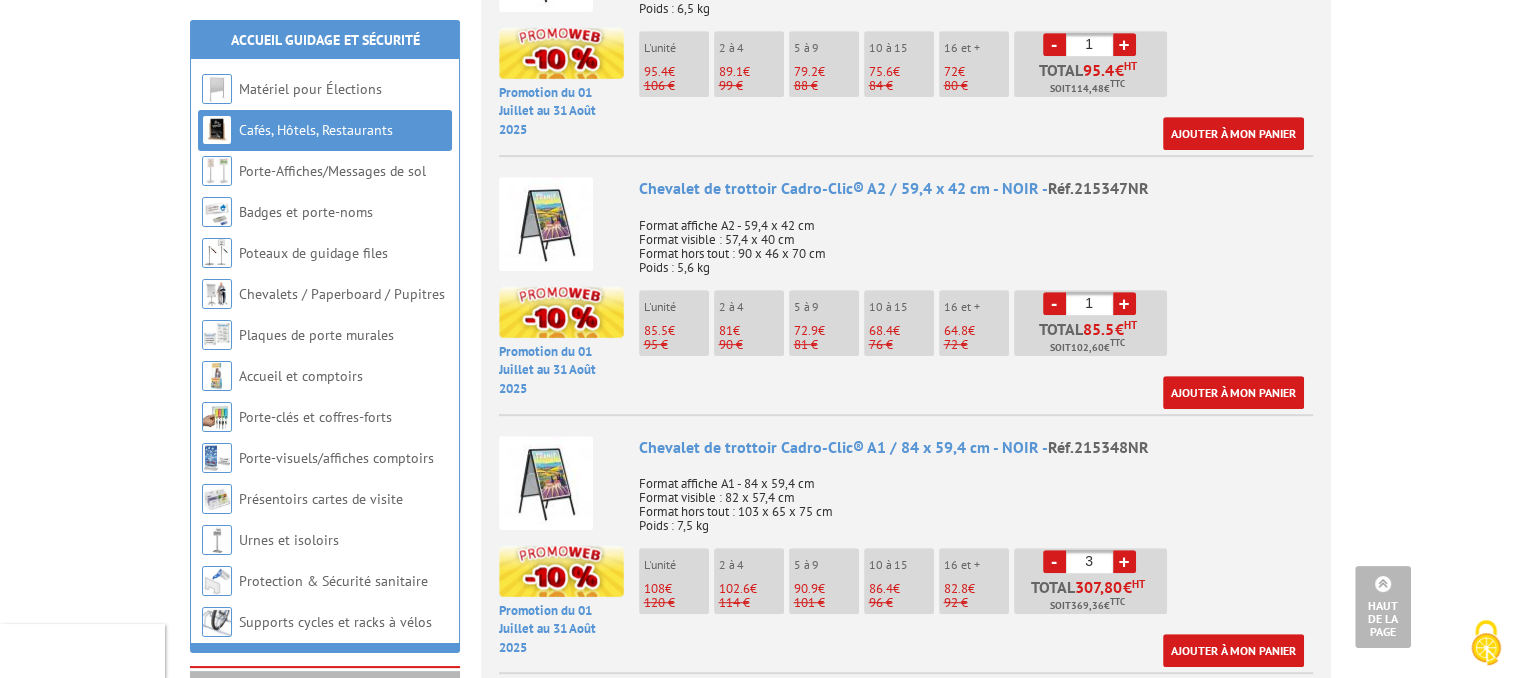 click on "+" at bounding box center [1124, 561] 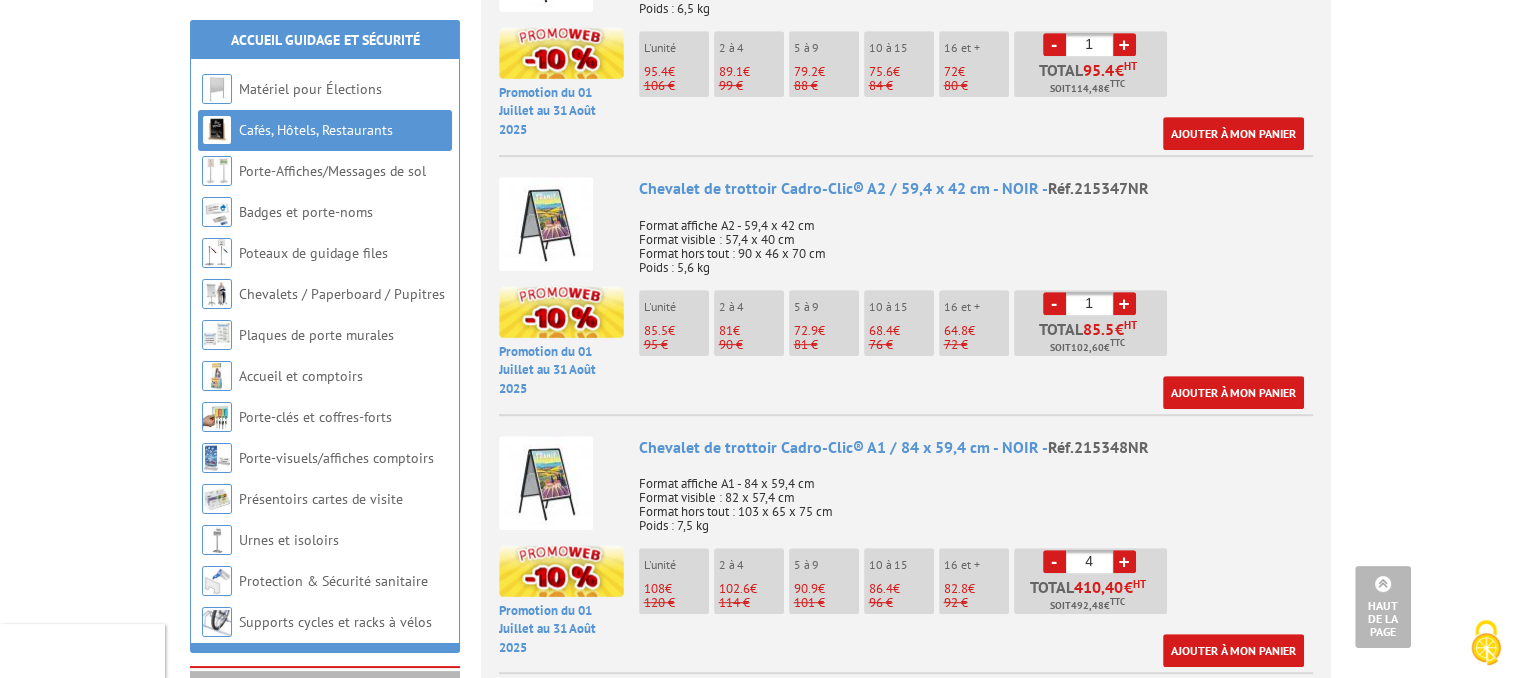 click on "-" at bounding box center (1054, 561) 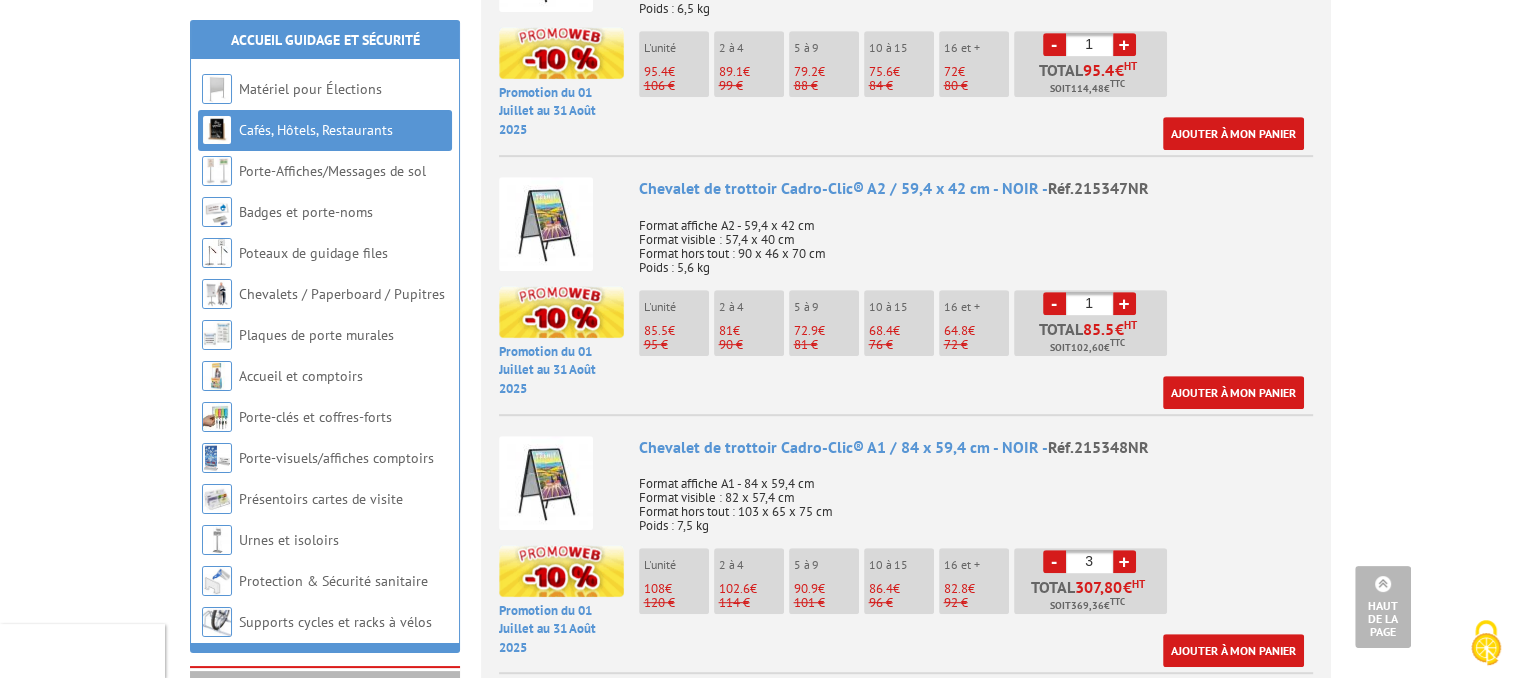 click on "-" at bounding box center (1054, 561) 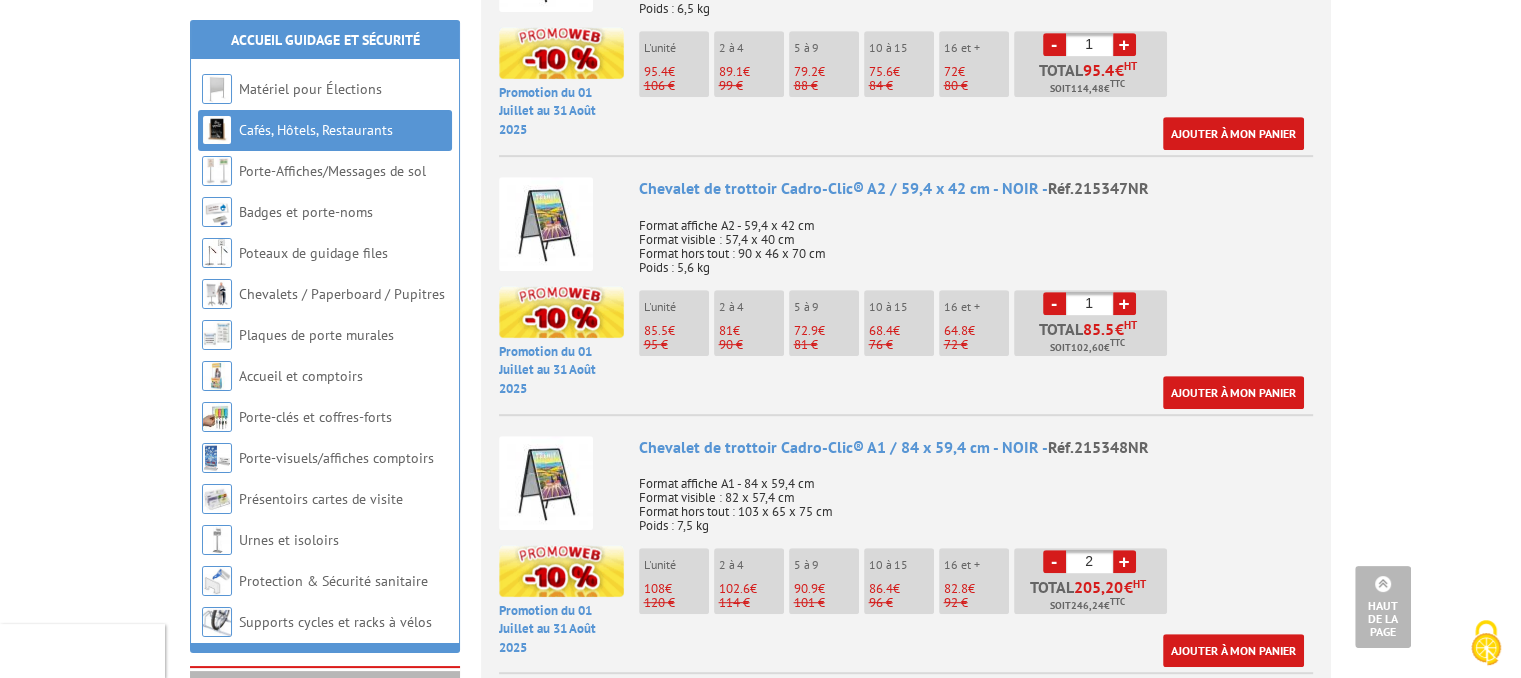 click on "-" at bounding box center [1054, 561] 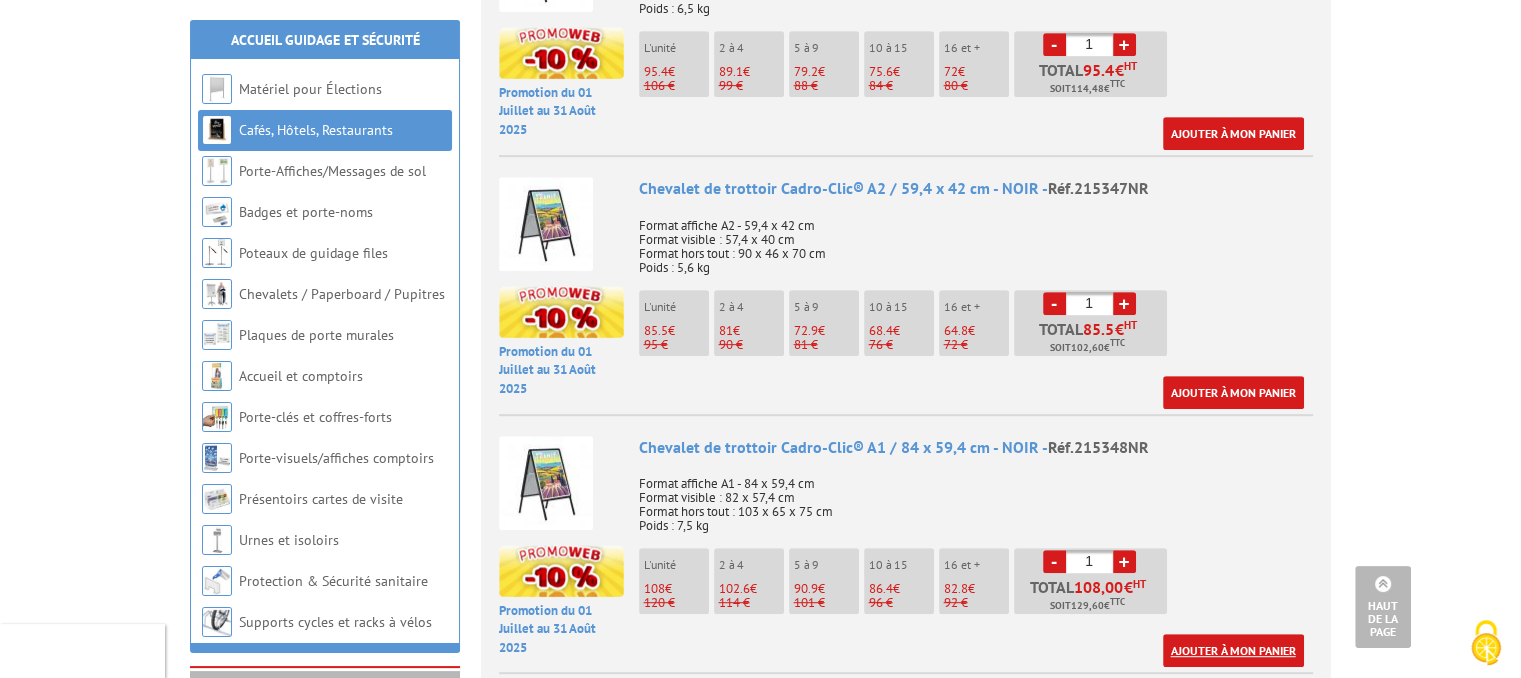 click on "Ajouter à mon panier" at bounding box center [1233, 650] 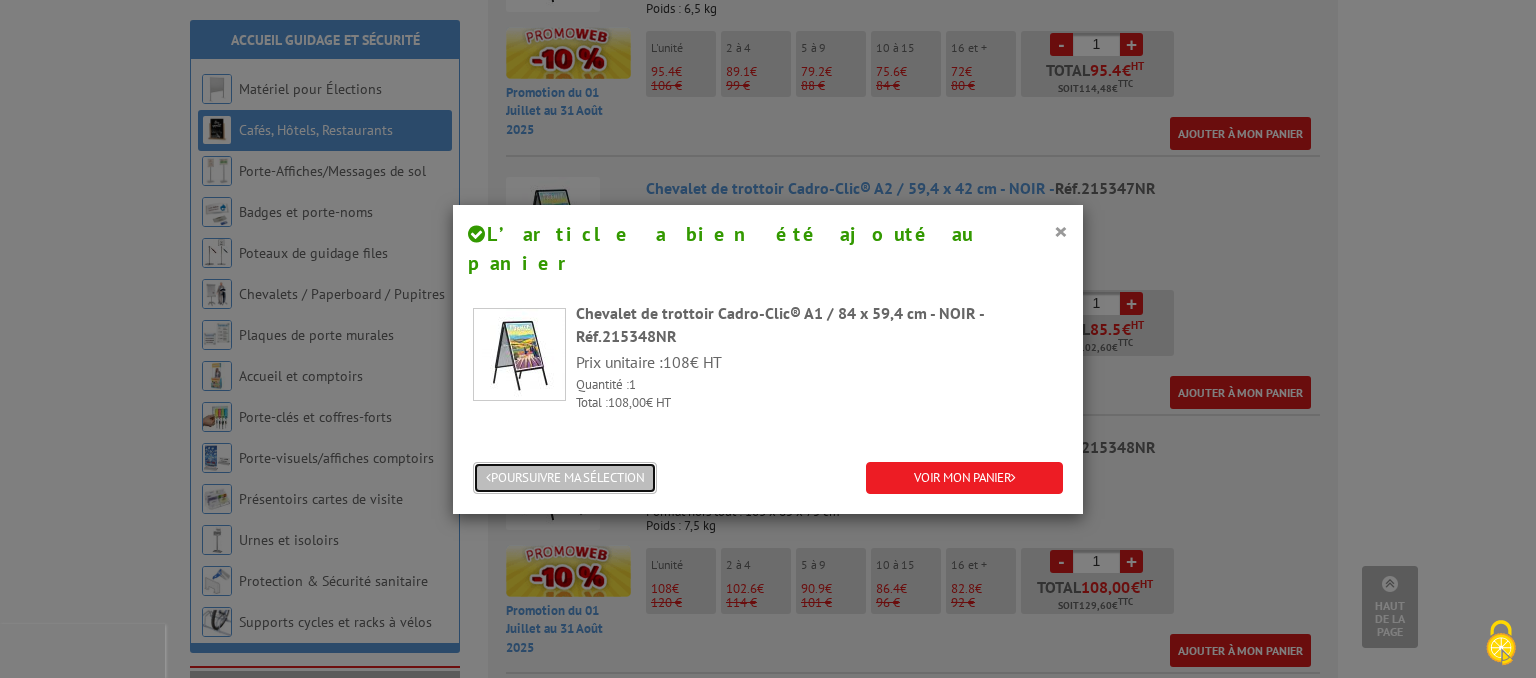 click on "POURSUIVRE MA SÉLECTION" at bounding box center (565, 478) 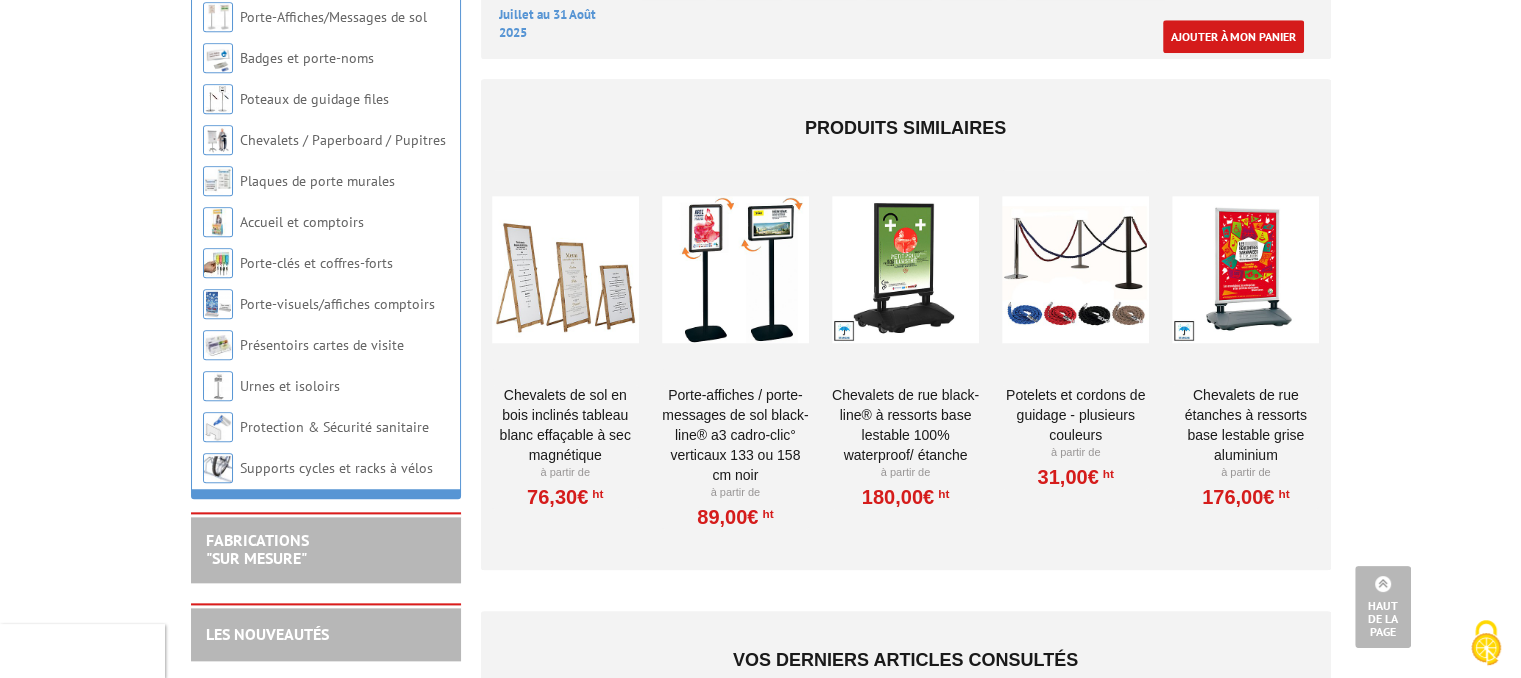 scroll, scrollTop: 2080, scrollLeft: 0, axis: vertical 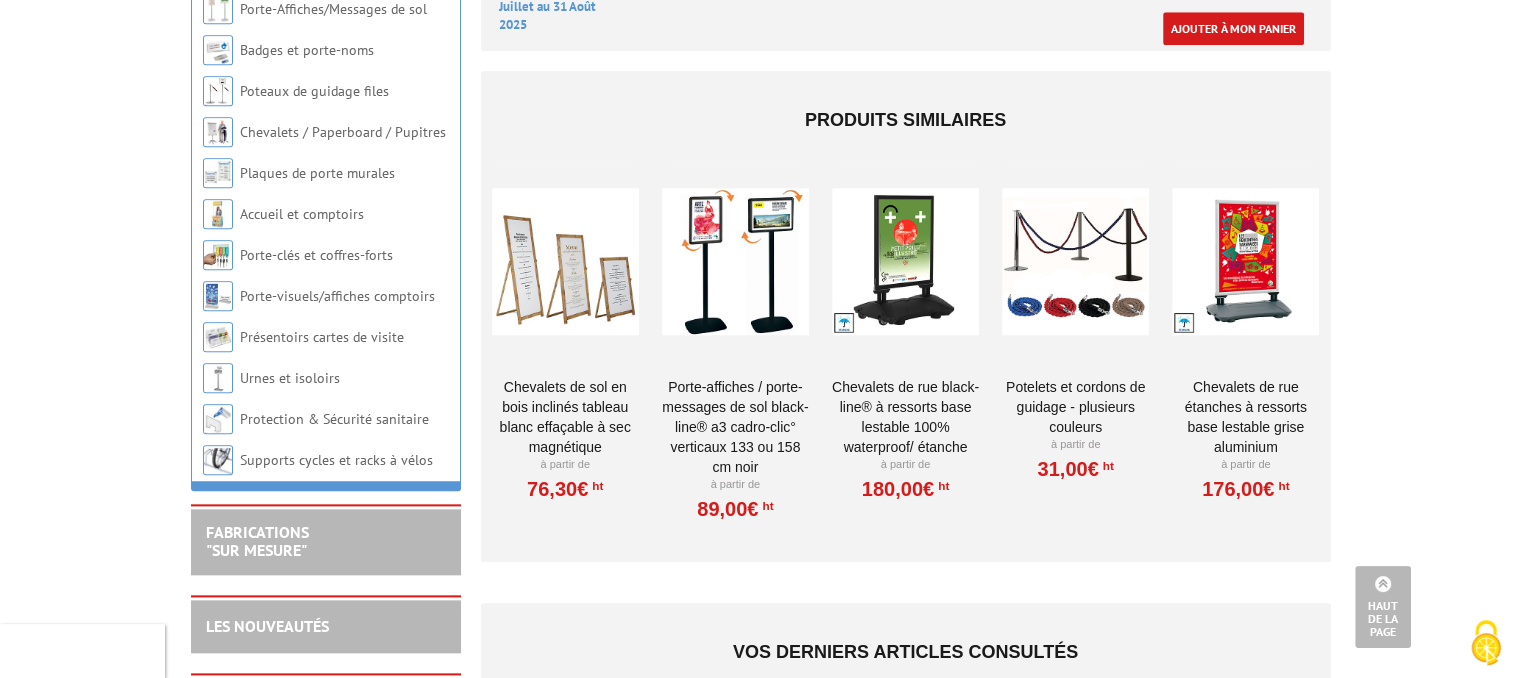 click at bounding box center [905, 262] 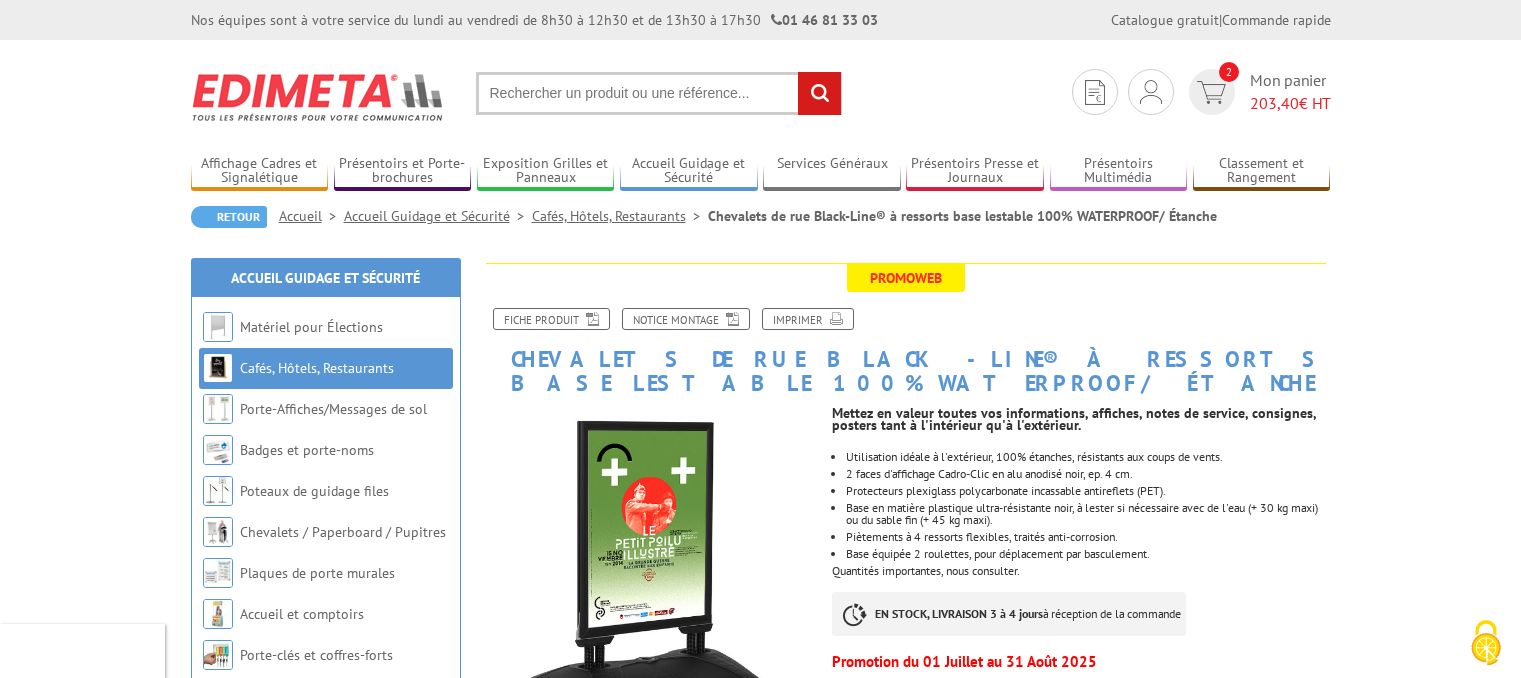 scroll, scrollTop: 0, scrollLeft: 0, axis: both 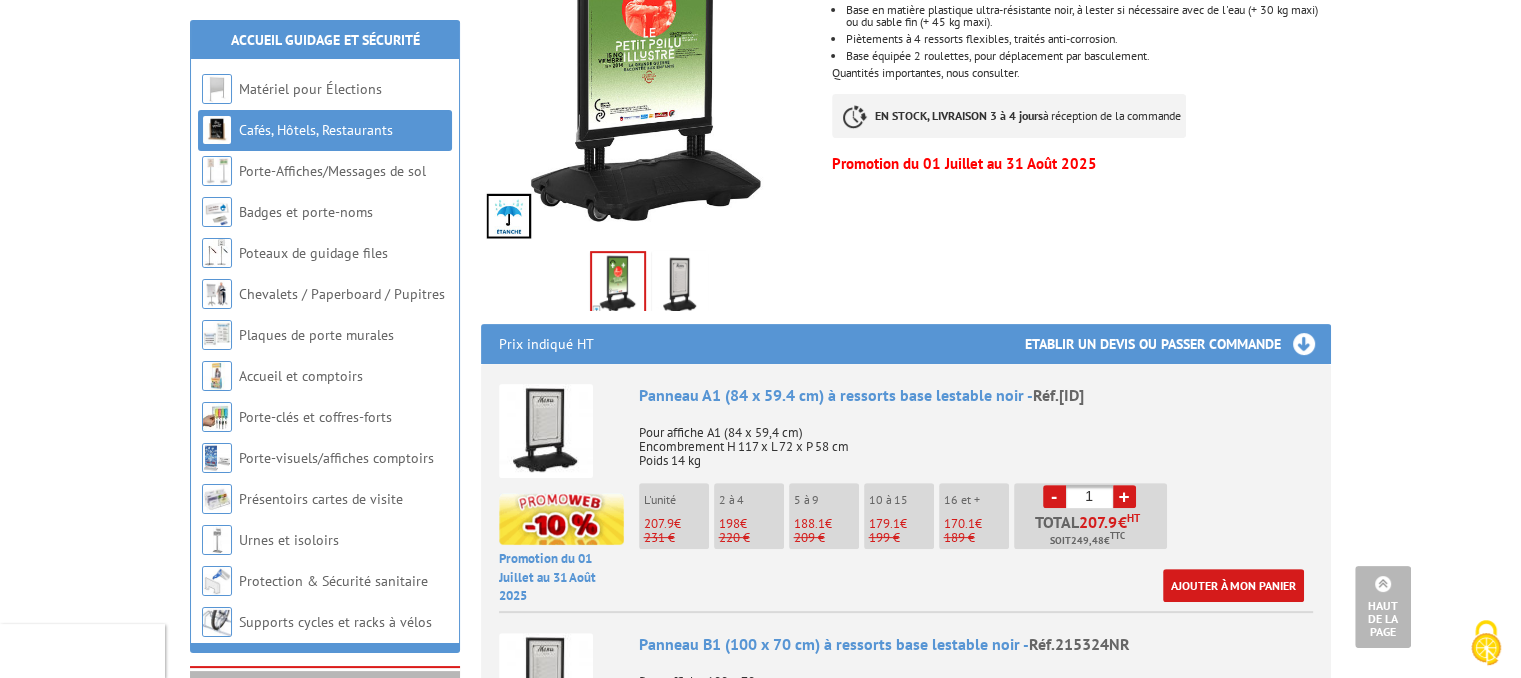 click on "Prix indiqué HT
Etablir un devis ou passer commande
Promotion du [DATE] au [DATE]
Panneau A1 (84 x 59.4 cm) à ressorts base lestable noir -  Réf.[ID]
Pour affiche A1 (84 x 59,4 cm) Encombrement  H 117 x L 72 x P 58 cm Poids 14 kg
L'unité 207.9  € 231 € 2 à 4 -" at bounding box center [906, 841] 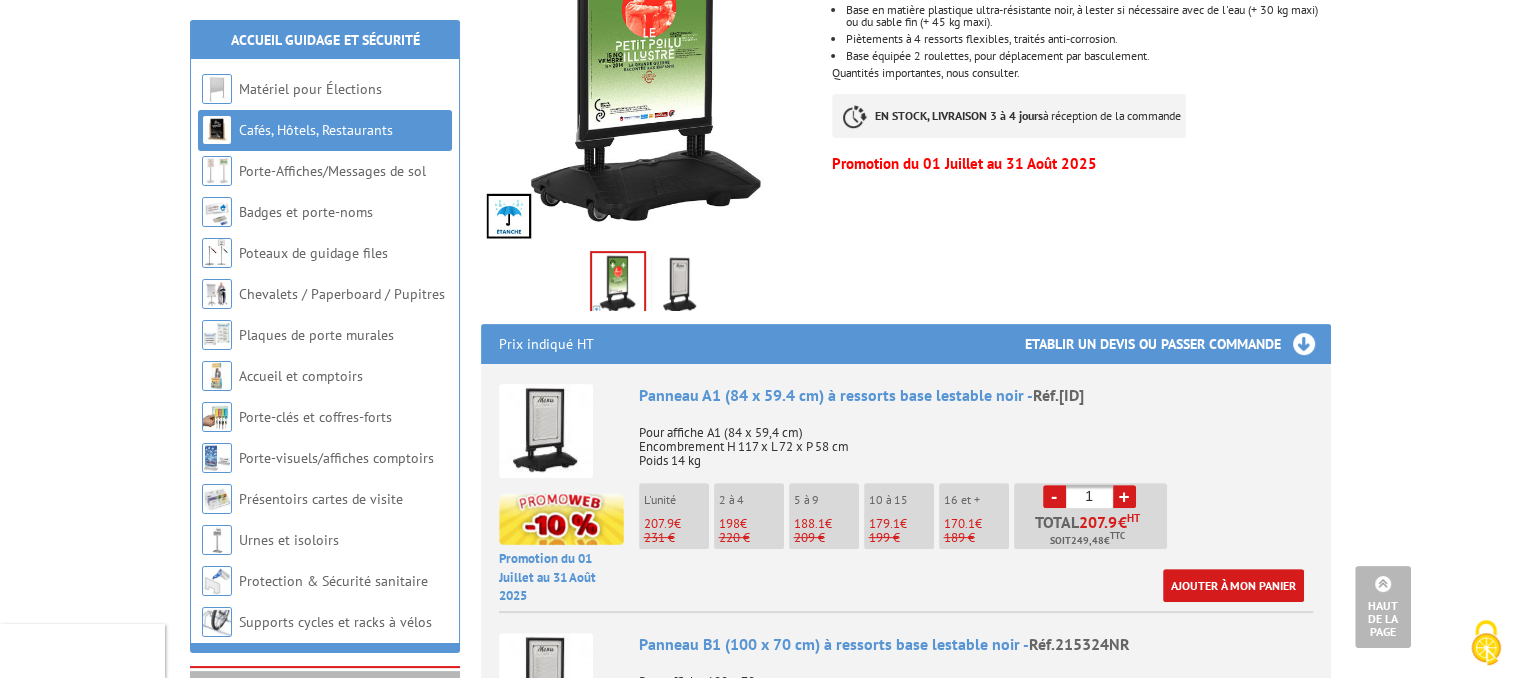 click on "Prix indiqué HT
Etablir un devis ou passer commande
Promotion du [DATE] au [DATE]
Panneau A1 (84 x 59.4 cm) à ressorts base lestable noir -  Réf.[ID]
Pour affiche A1 (84 x 59,4 cm) Encombrement  H 117 x L 72 x P 58 cm Poids 14 kg
L'unité 207.9  € 231 € 2 à 4 -" at bounding box center (906, 841) 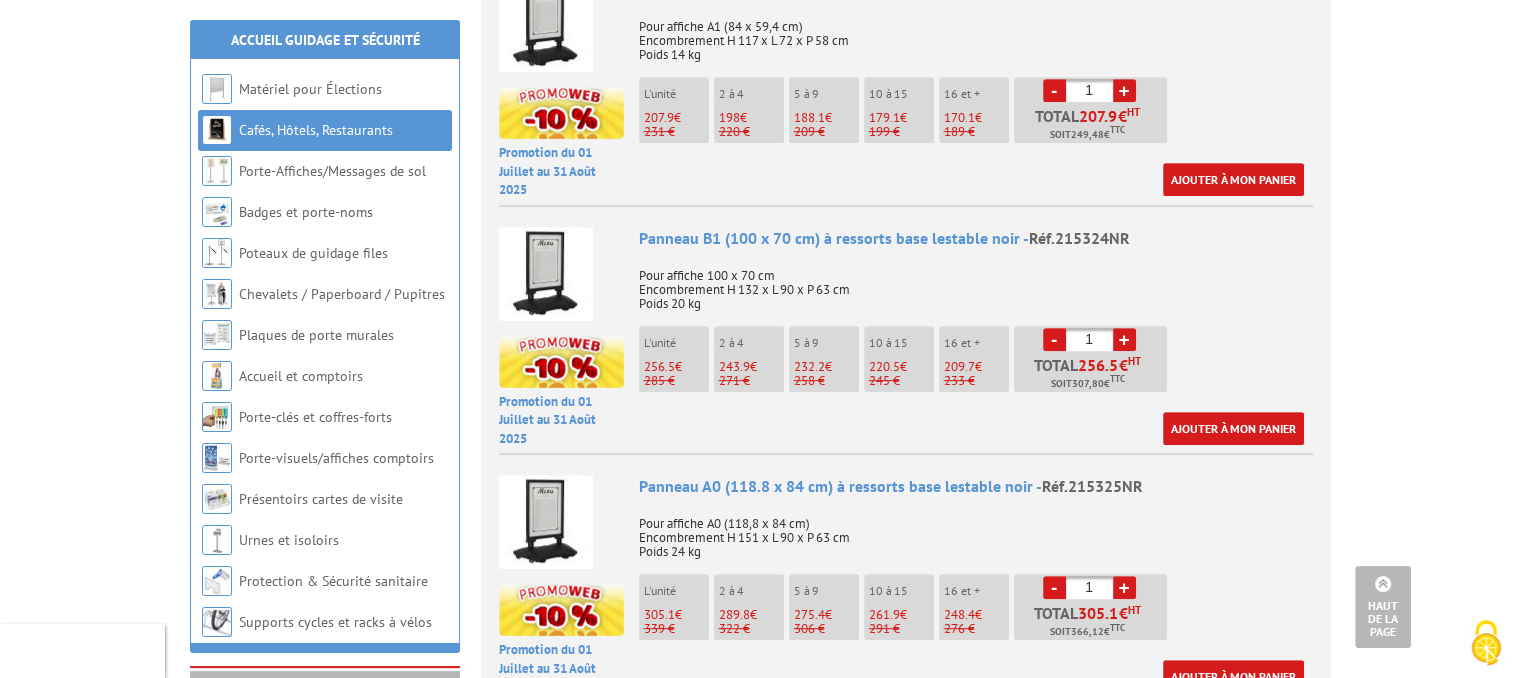 scroll, scrollTop: 907, scrollLeft: 0, axis: vertical 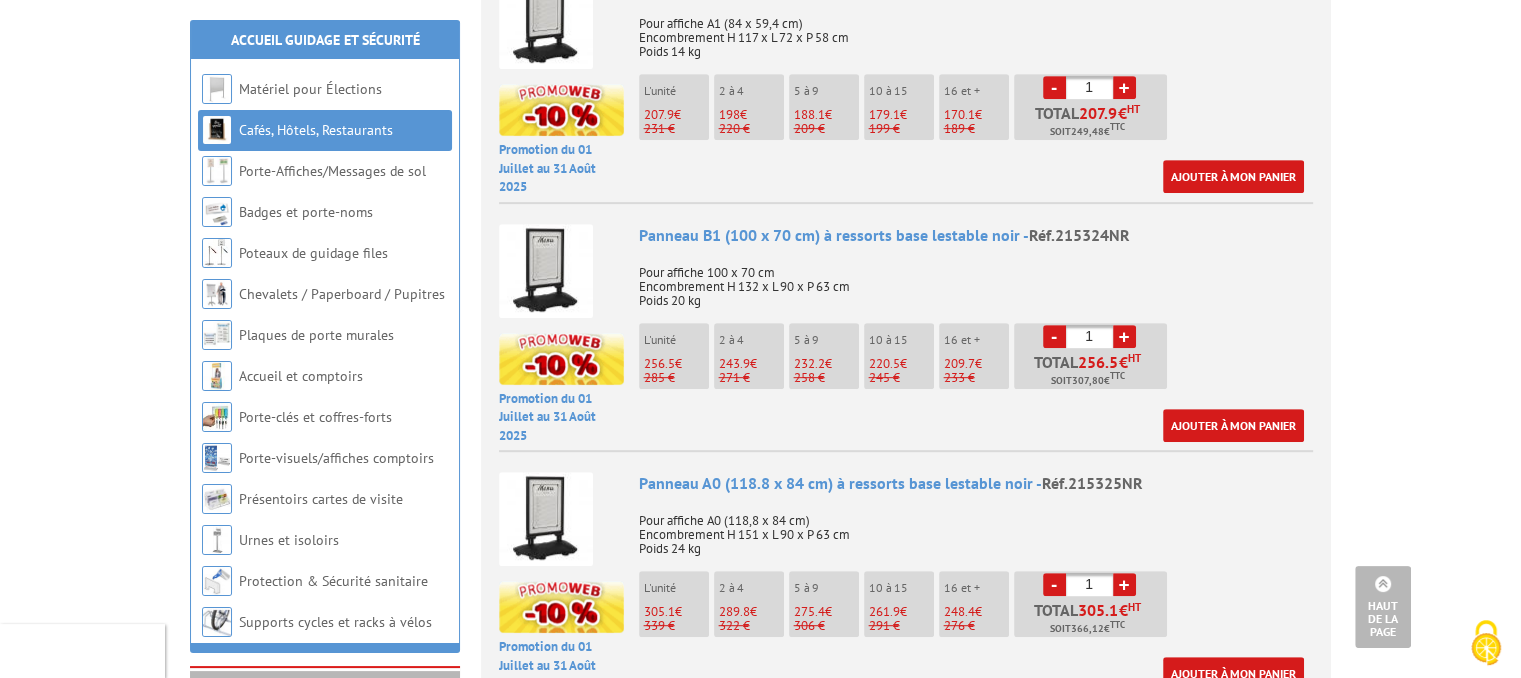 click on "Prix indiqué HT
Etablir un devis ou passer commande
Promotion du [DATE] au [DATE]
Panneau A1 (84 x 59.4 cm) à ressorts base lestable noir -  Réf.[ID]
Pour affiche A1 (84 x 59,4 cm) Encombrement  H 117 x L 72 x P 58 cm Poids 14 kg
L'unité 207.9  € 231 € 2 à 4 -" at bounding box center [906, 432] 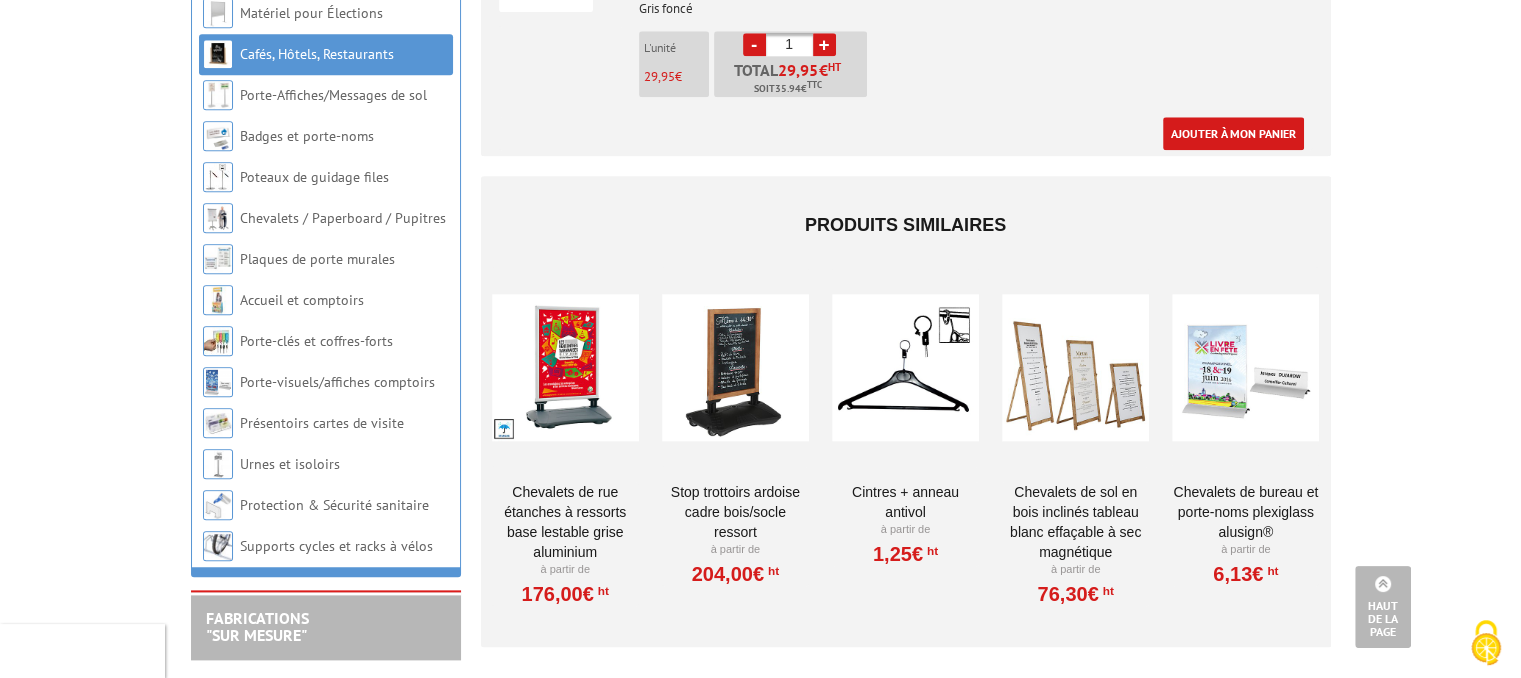 scroll, scrollTop: 2266, scrollLeft: 0, axis: vertical 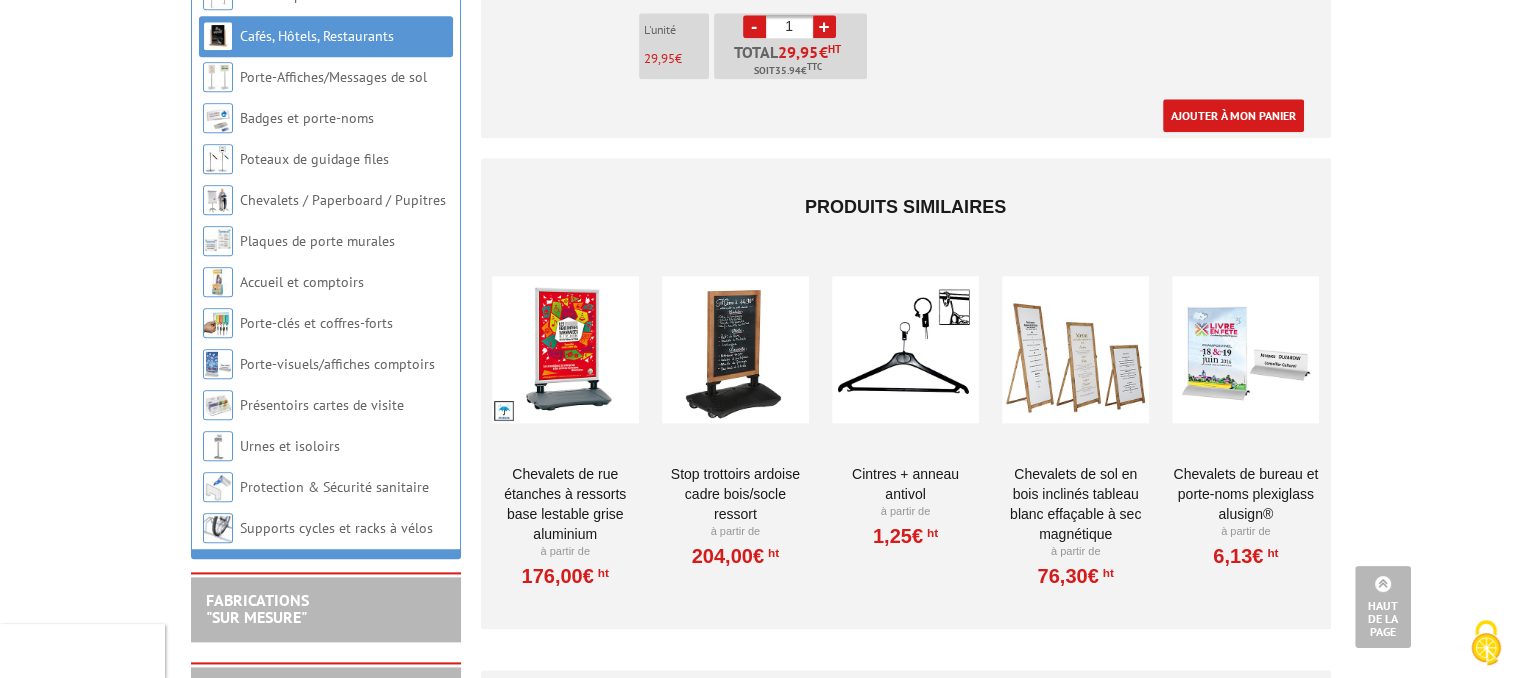 click at bounding box center [565, 349] 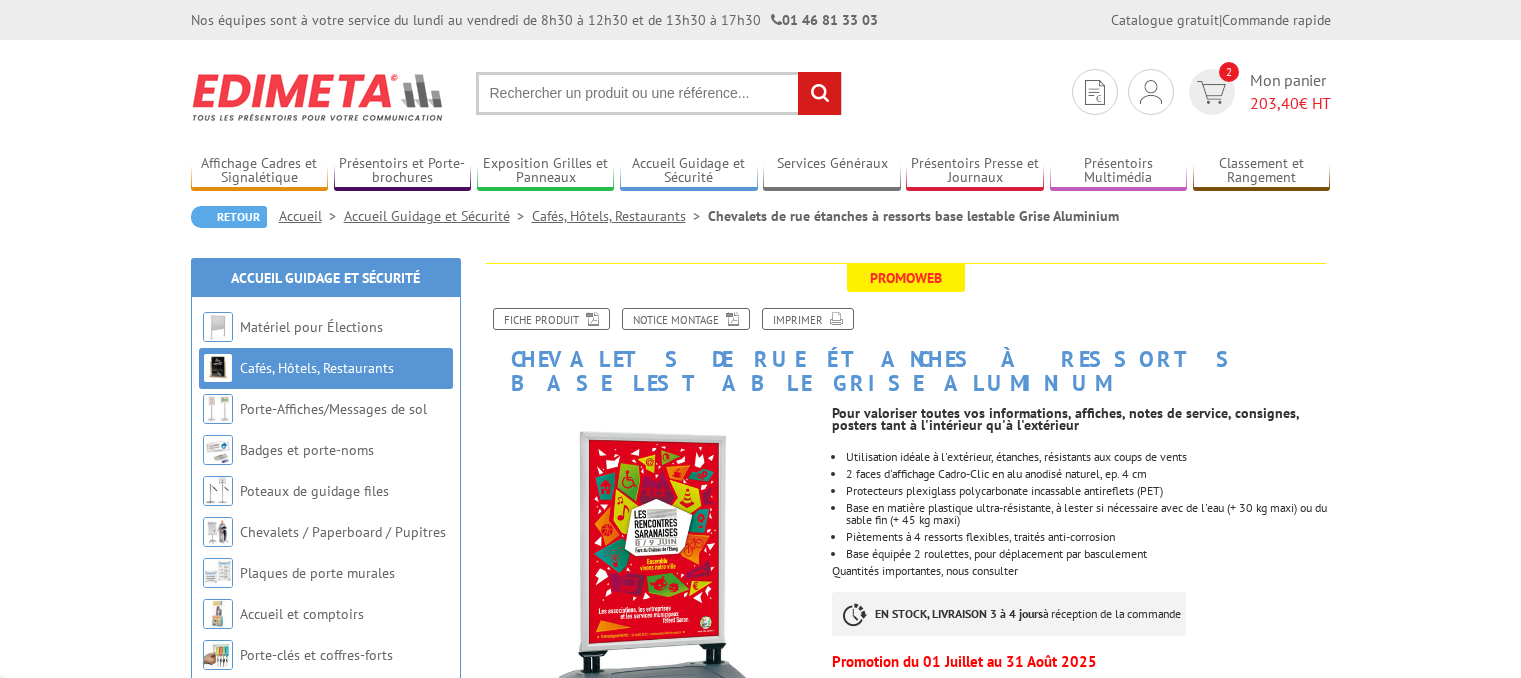scroll, scrollTop: 0, scrollLeft: 0, axis: both 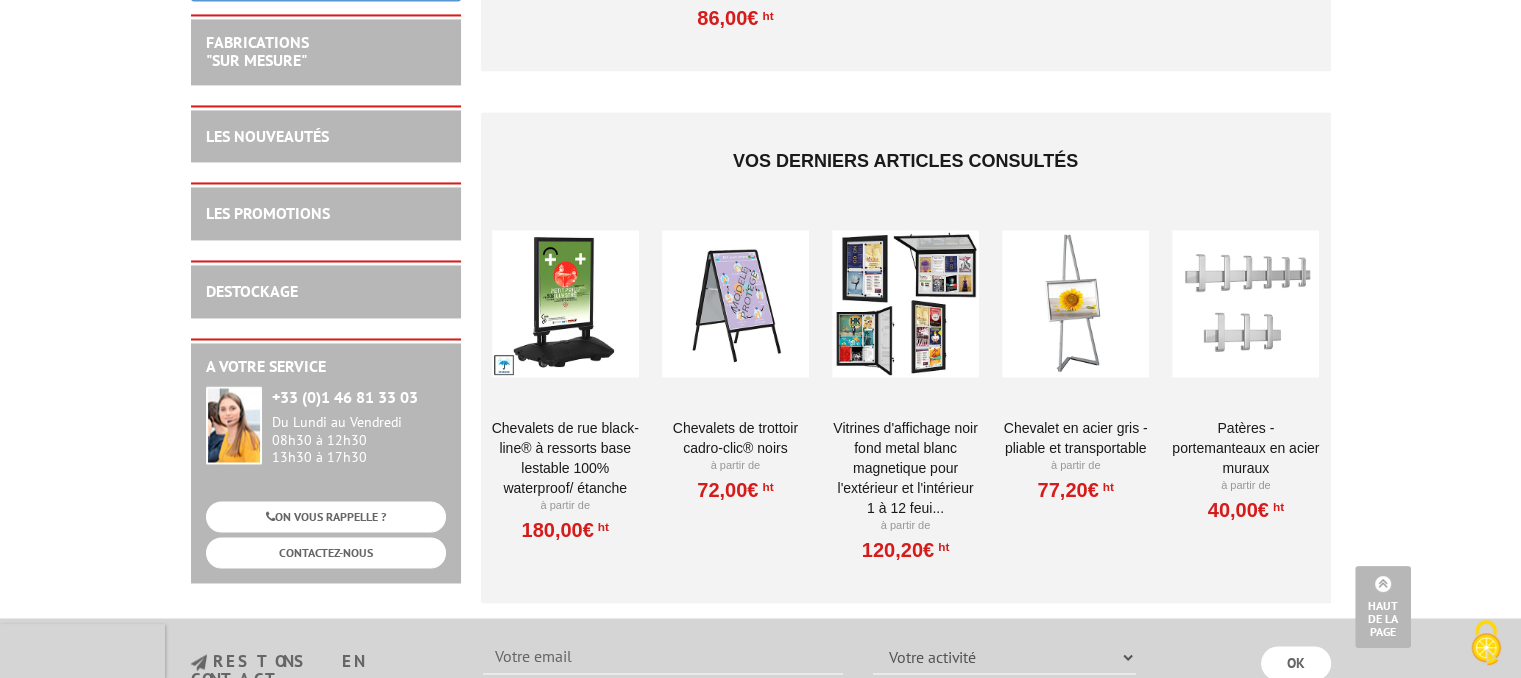 click on "Chevalets de trottoir Cadro-Clic® Noirs" at bounding box center [735, 438] 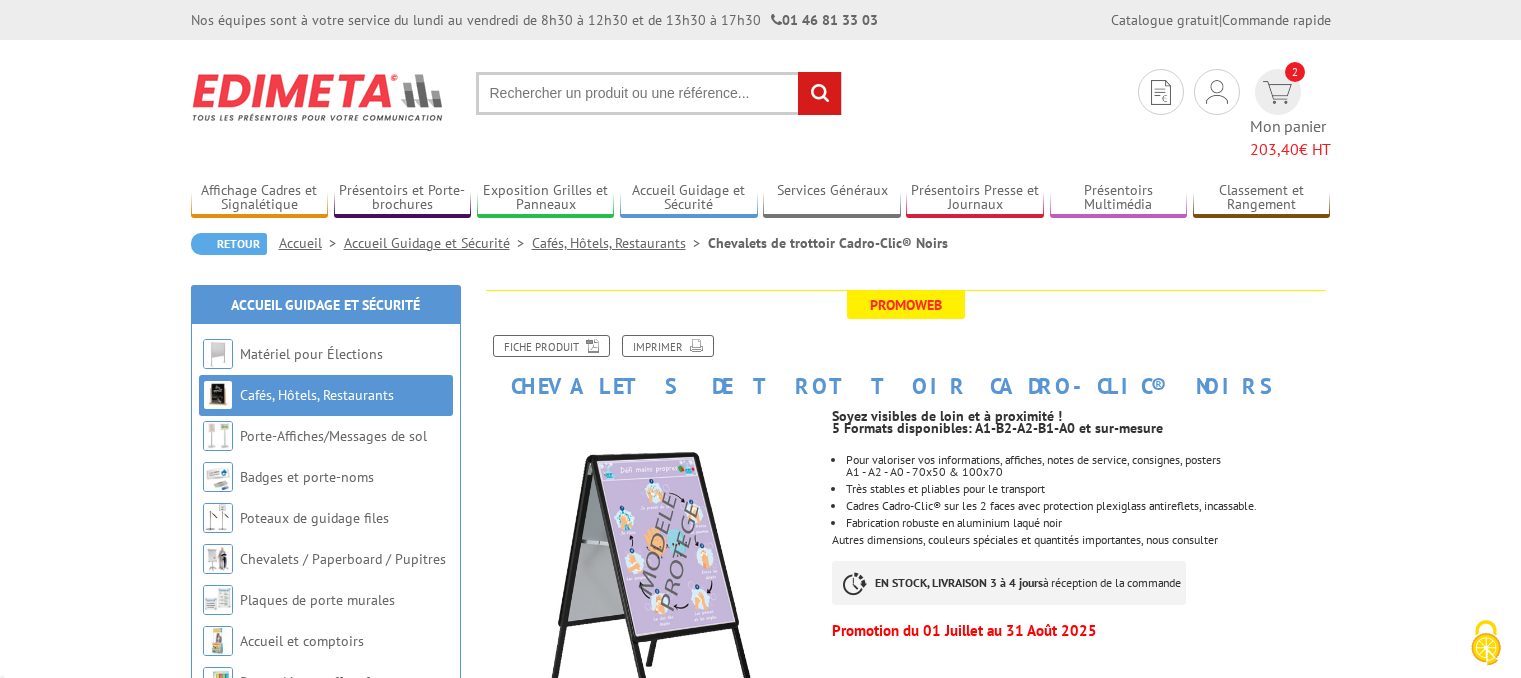scroll, scrollTop: 0, scrollLeft: 0, axis: both 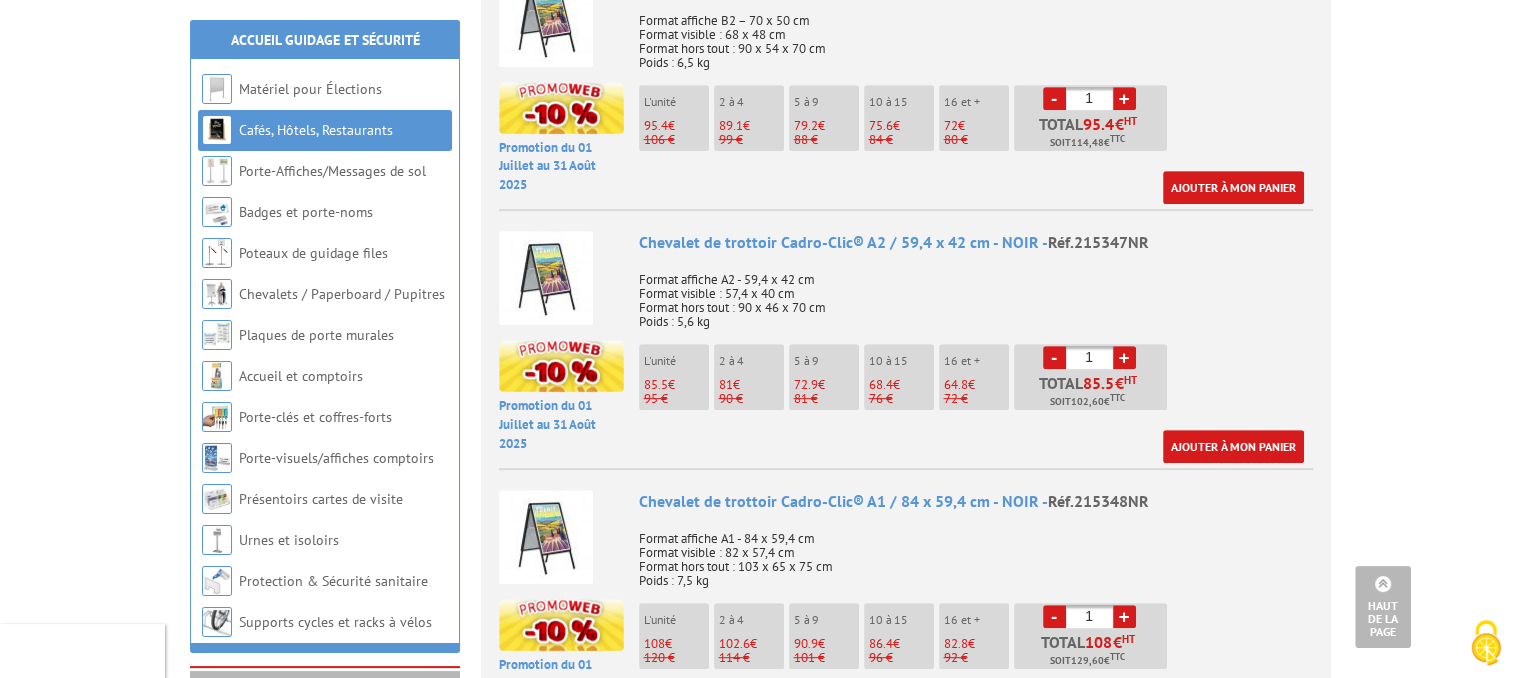 click on "Ajouter à mon panier" at bounding box center [971, 446] 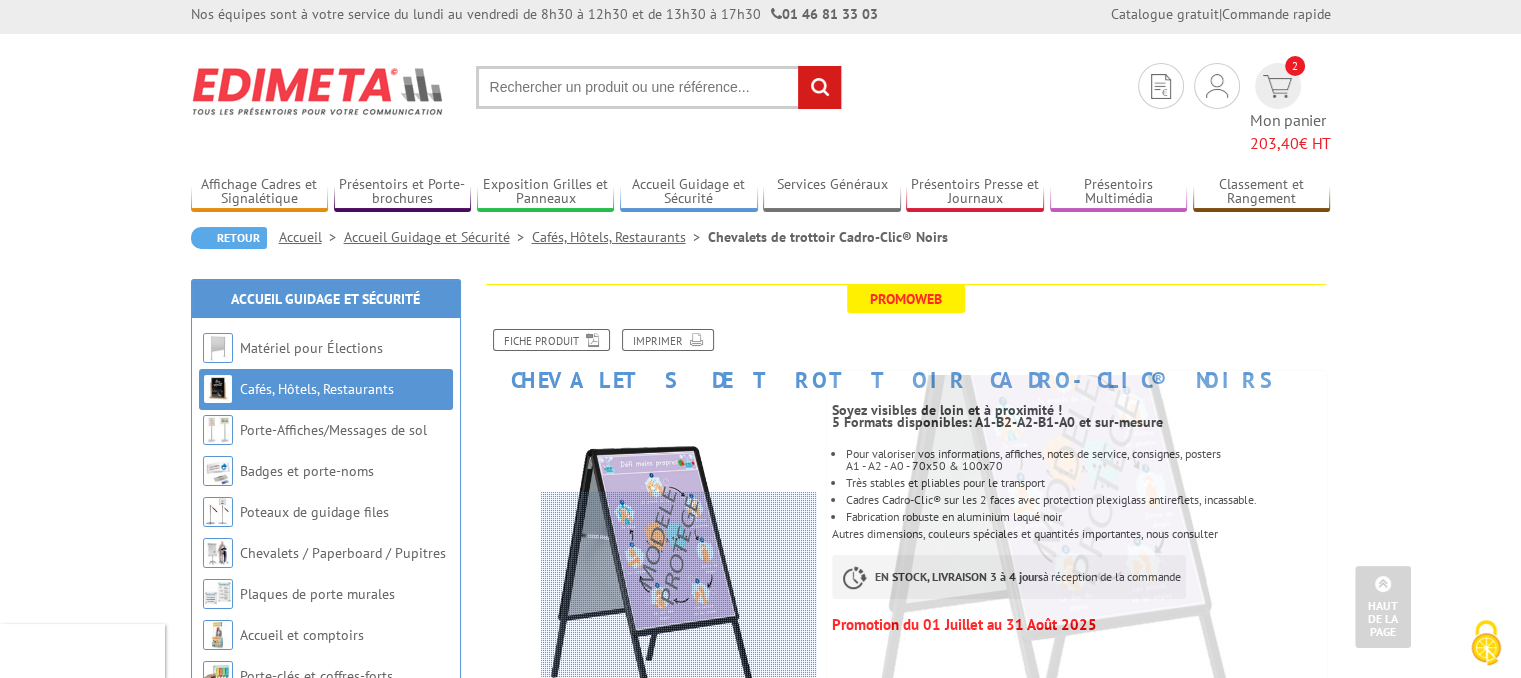 scroll, scrollTop: 0, scrollLeft: 0, axis: both 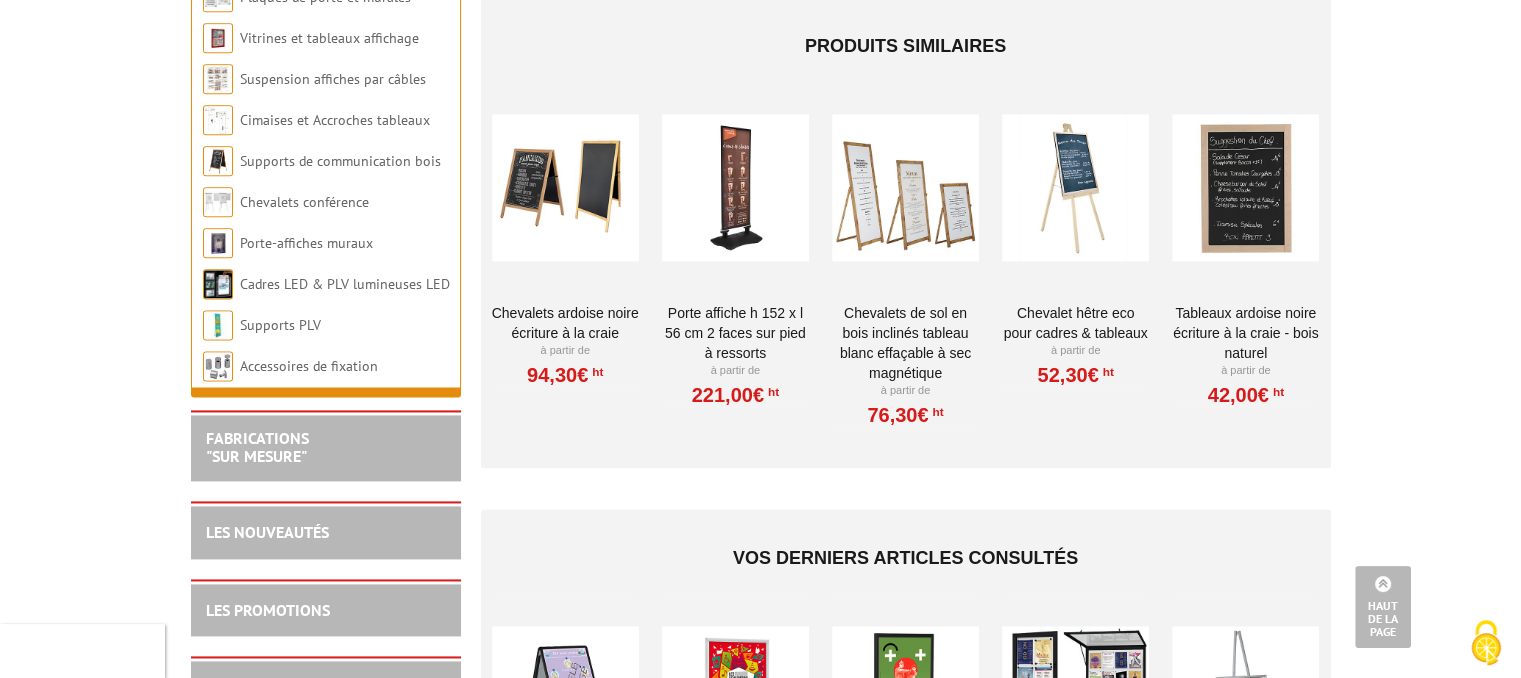 click at bounding box center [565, 188] 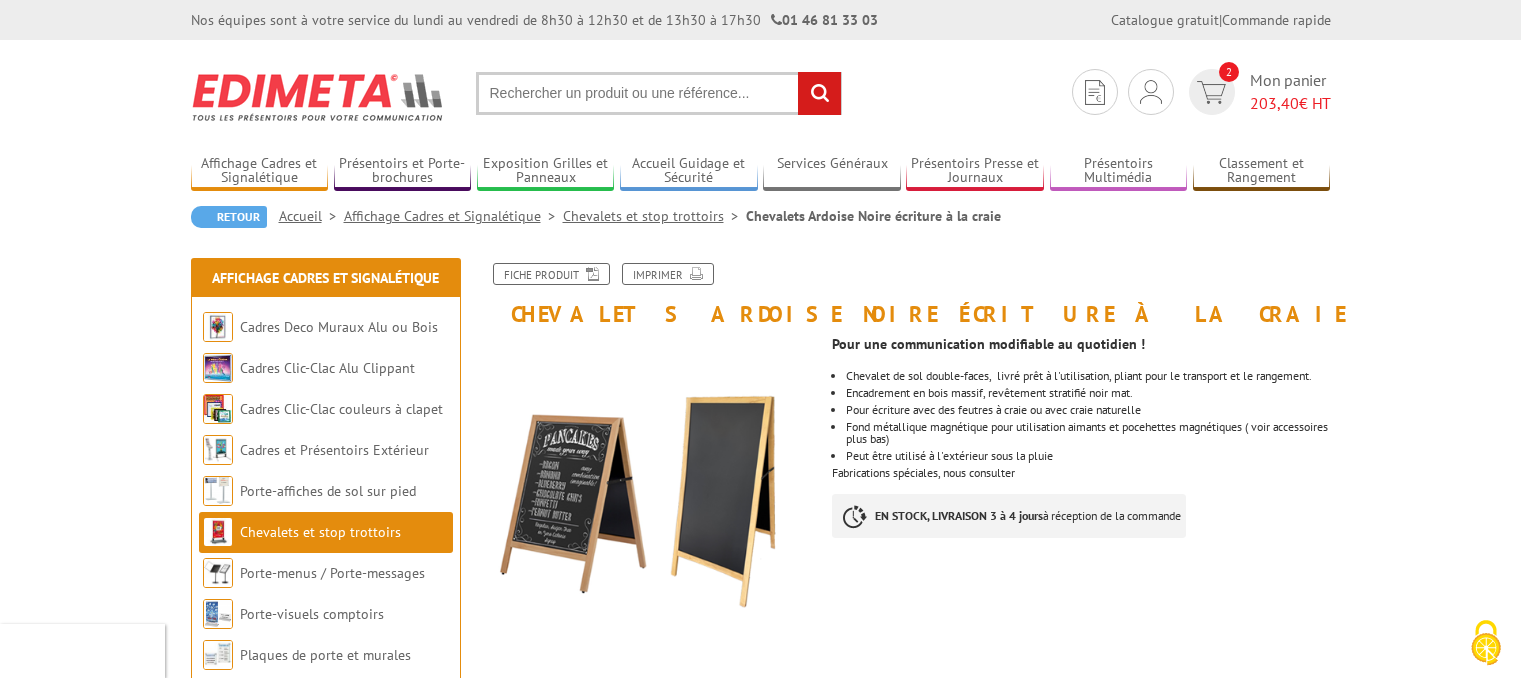 scroll, scrollTop: 0, scrollLeft: 0, axis: both 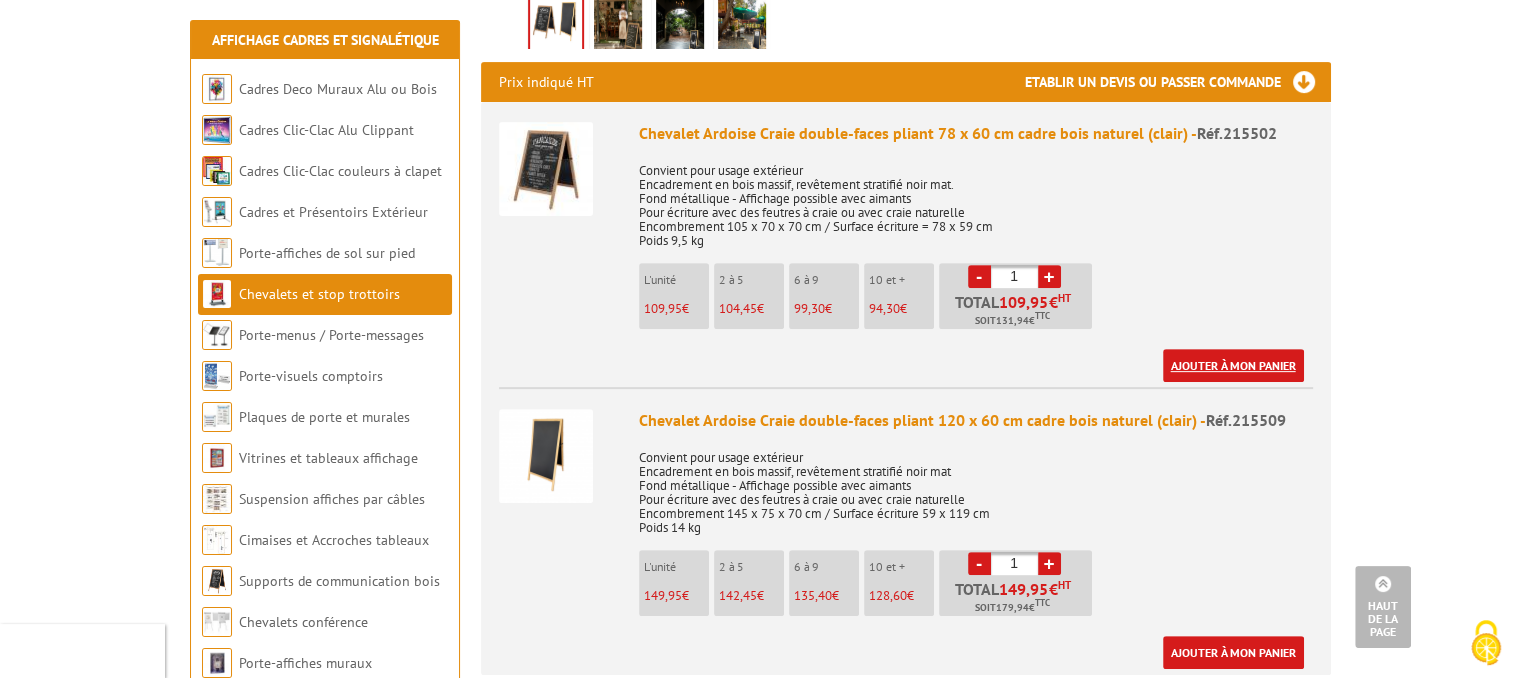 click on "Ajouter à mon panier" at bounding box center [1233, 365] 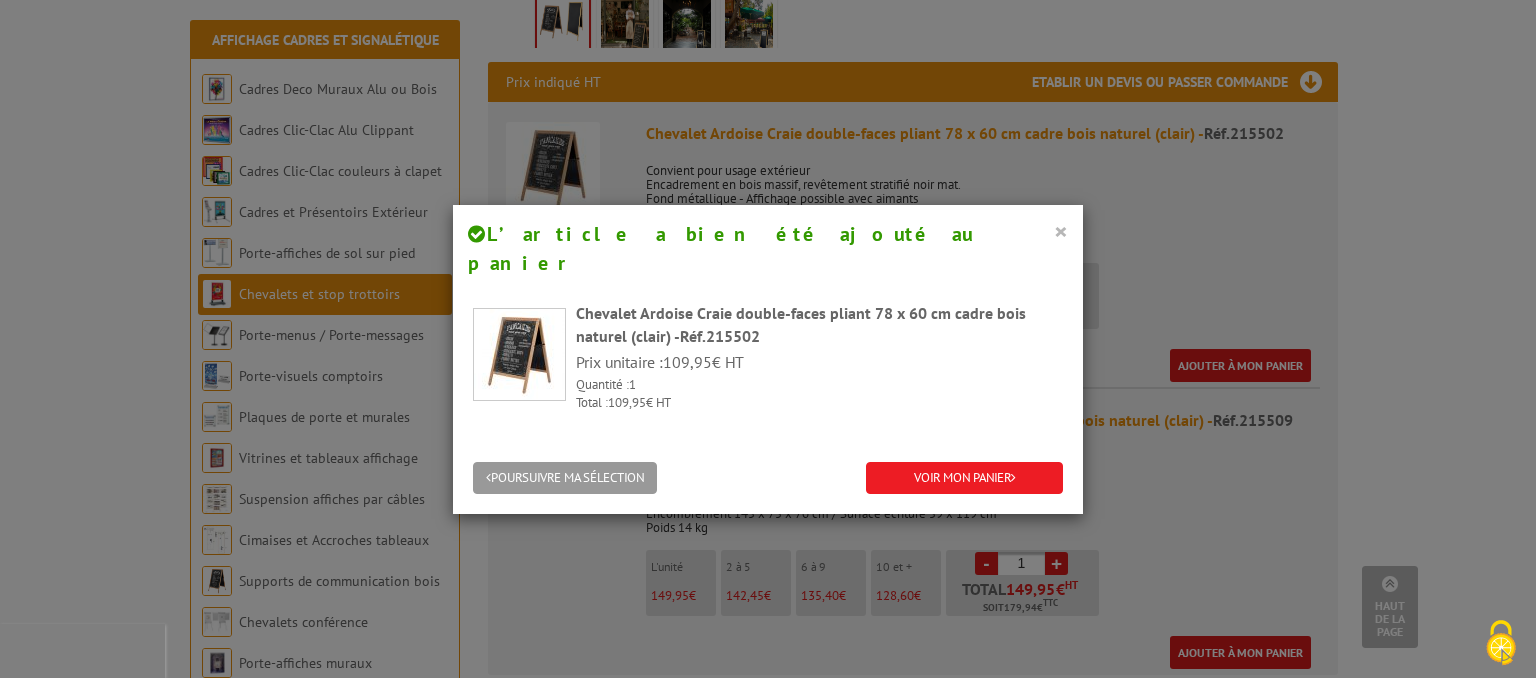 click on "×" at bounding box center [1061, 231] 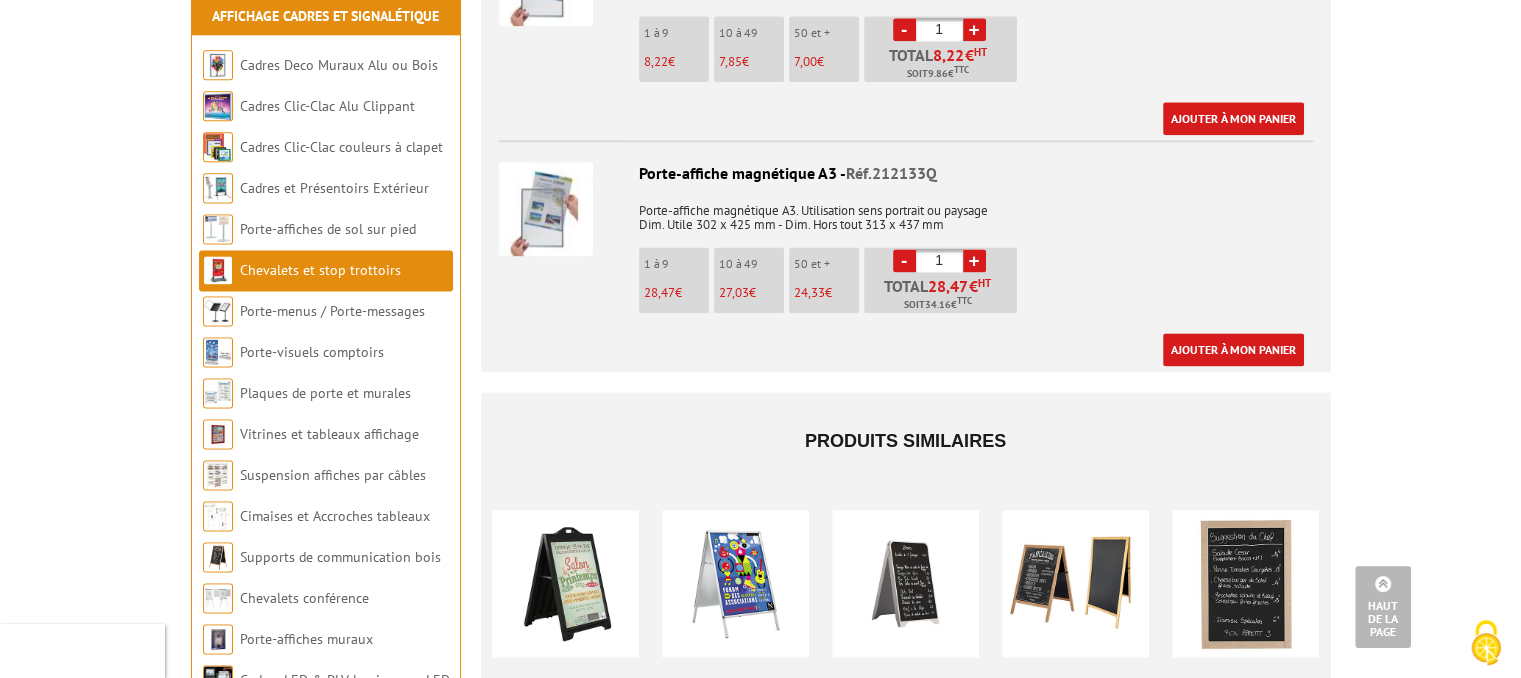 scroll, scrollTop: 2655, scrollLeft: 0, axis: vertical 